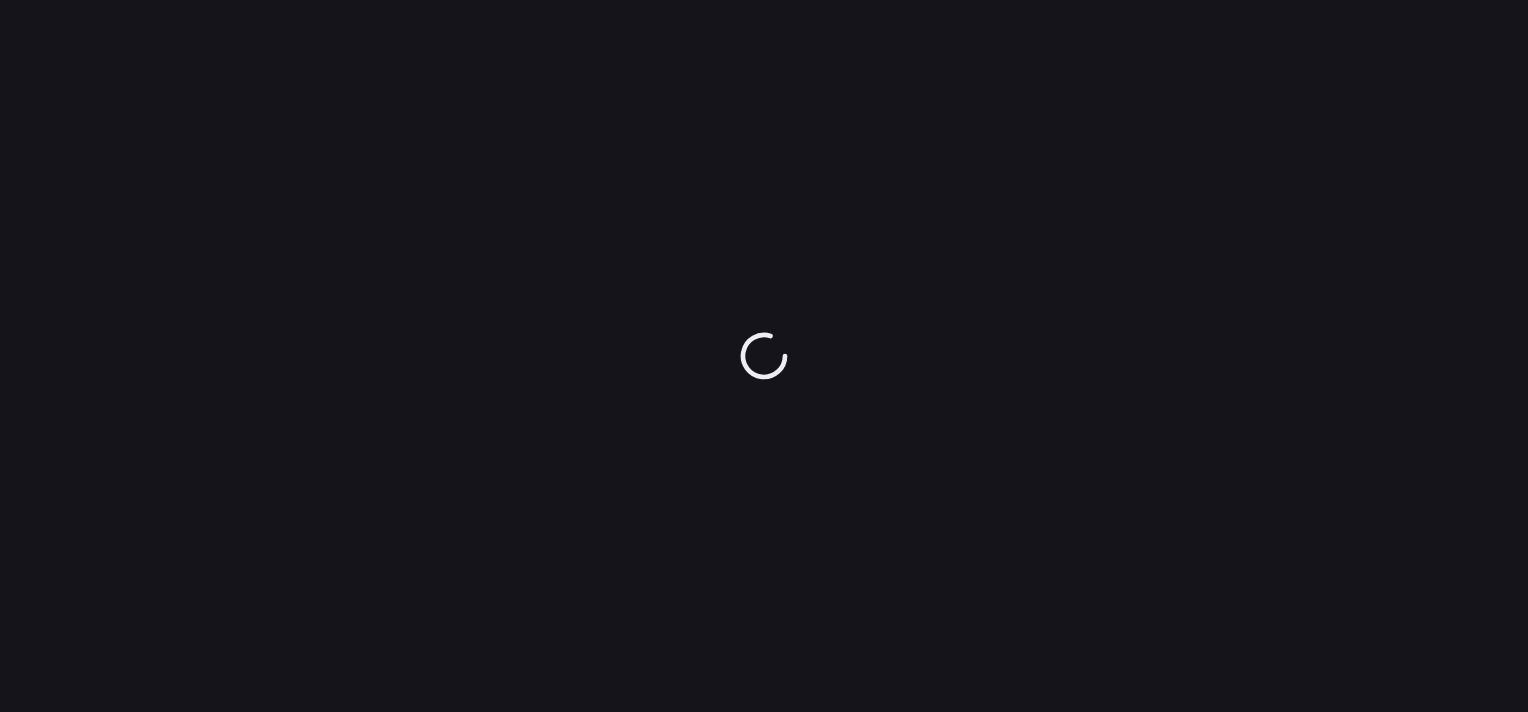 scroll, scrollTop: 0, scrollLeft: 0, axis: both 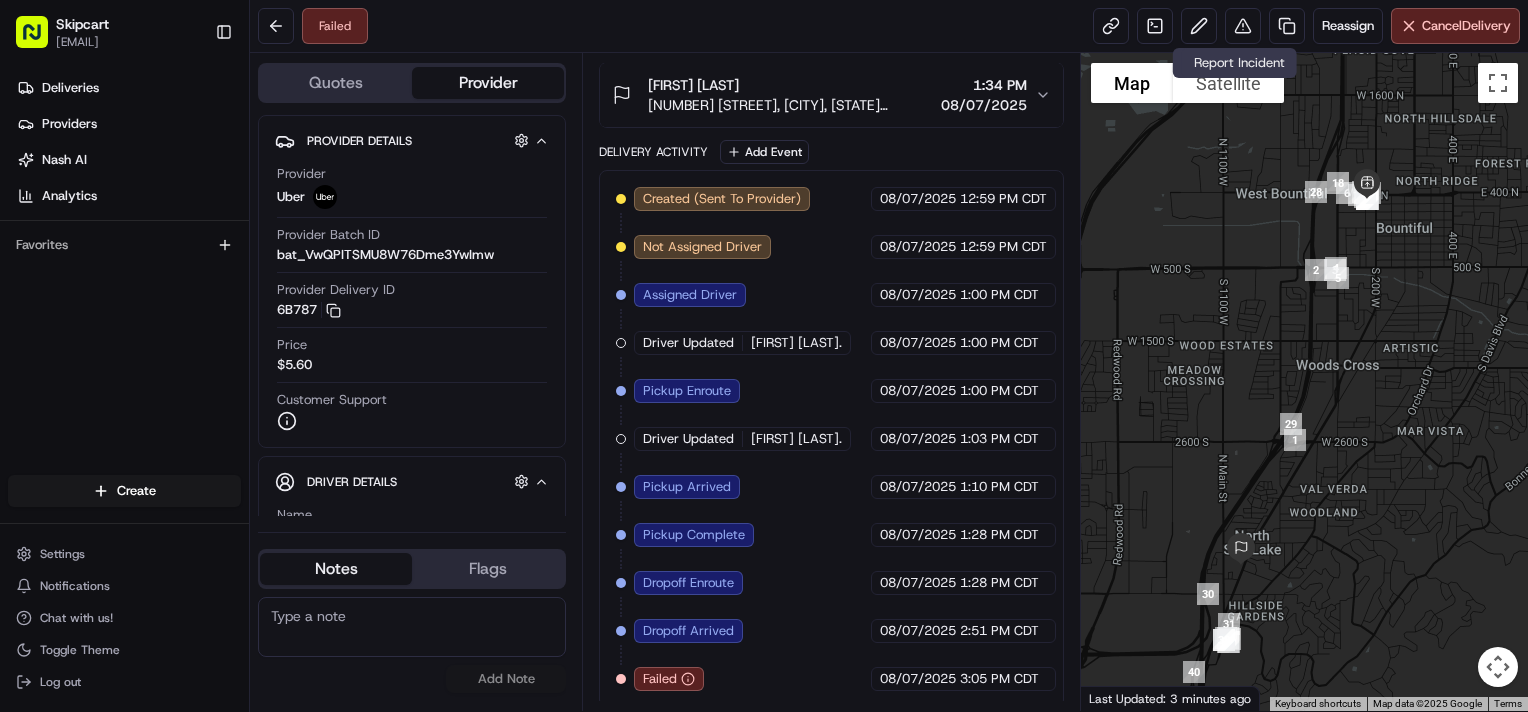 click on "Reassign Cancel  Delivery" at bounding box center (1306, 26) 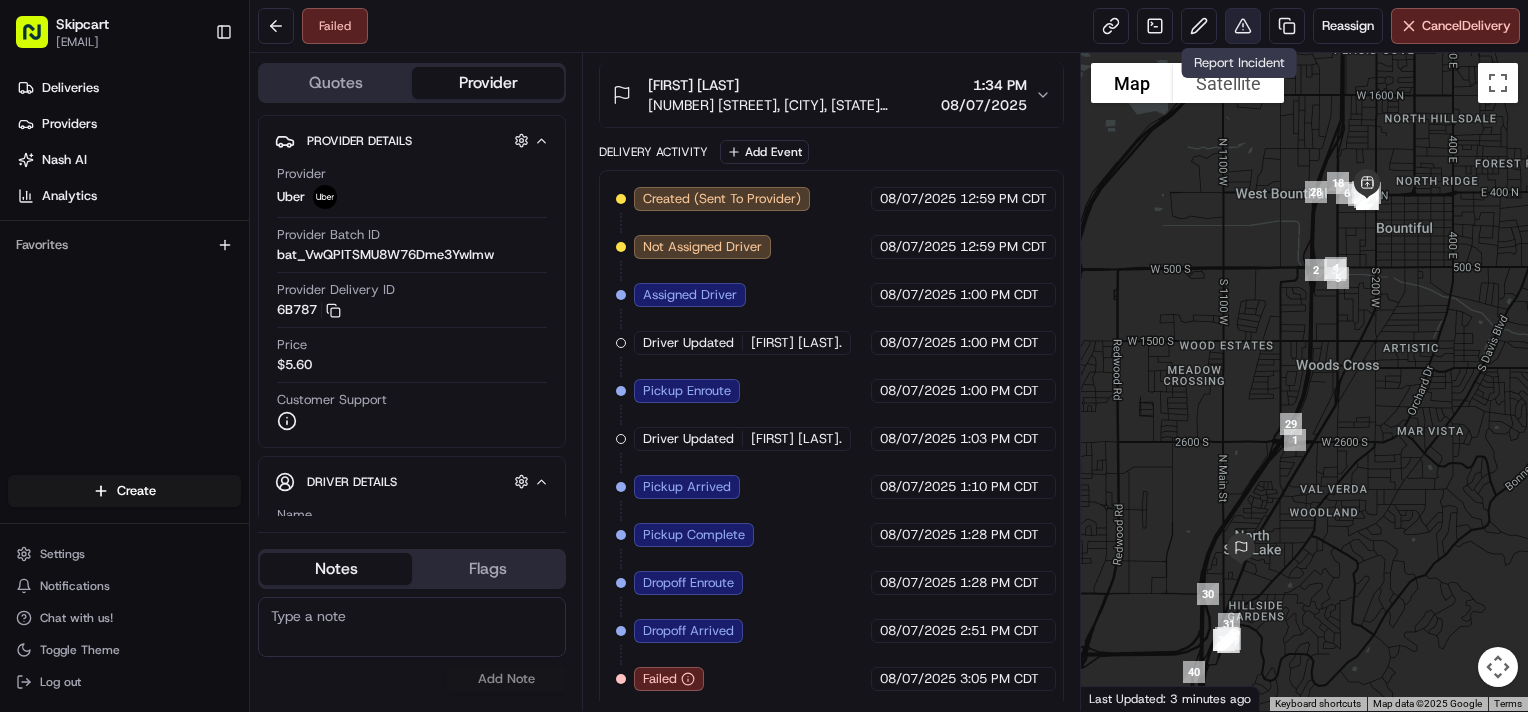 click at bounding box center [1243, 26] 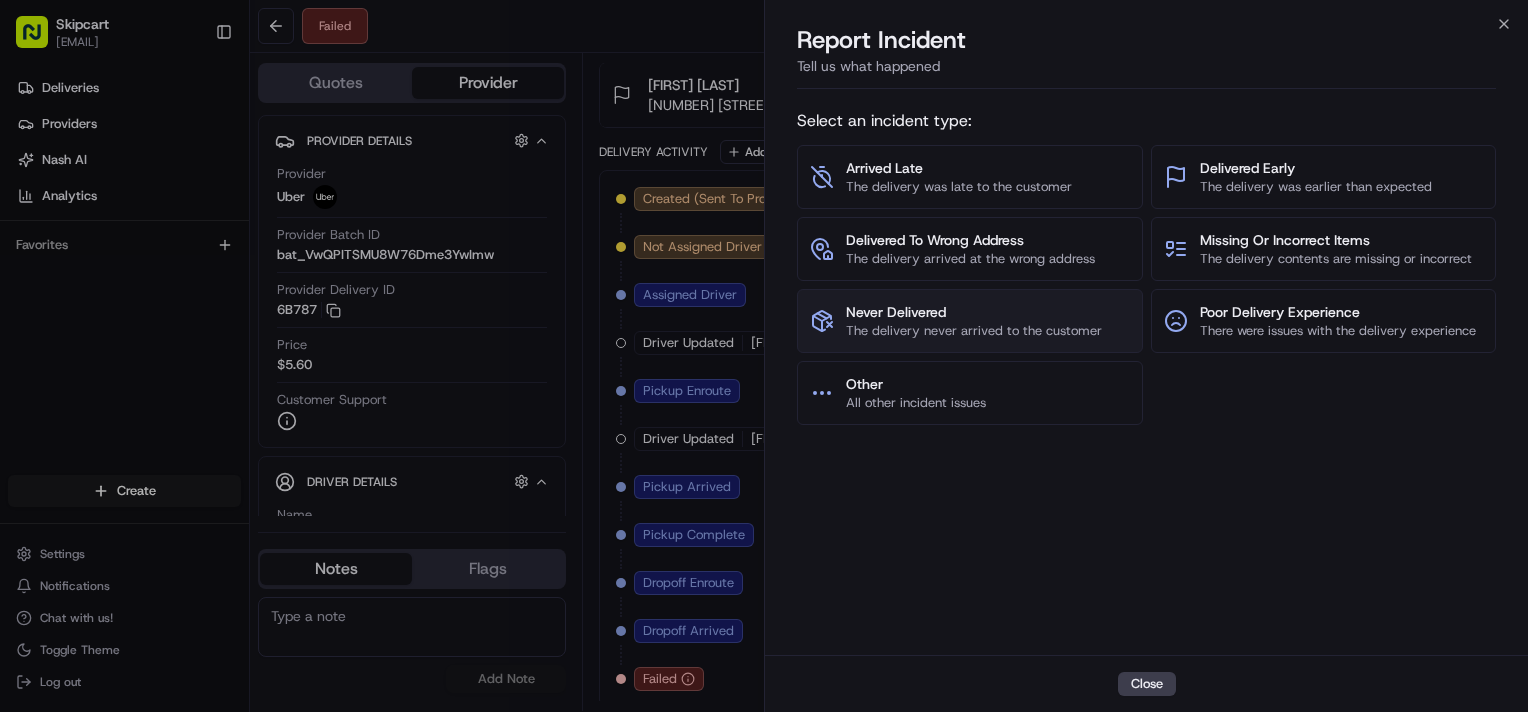 click on "Never Delivered The delivery never arrived to the customer" at bounding box center (970, 321) 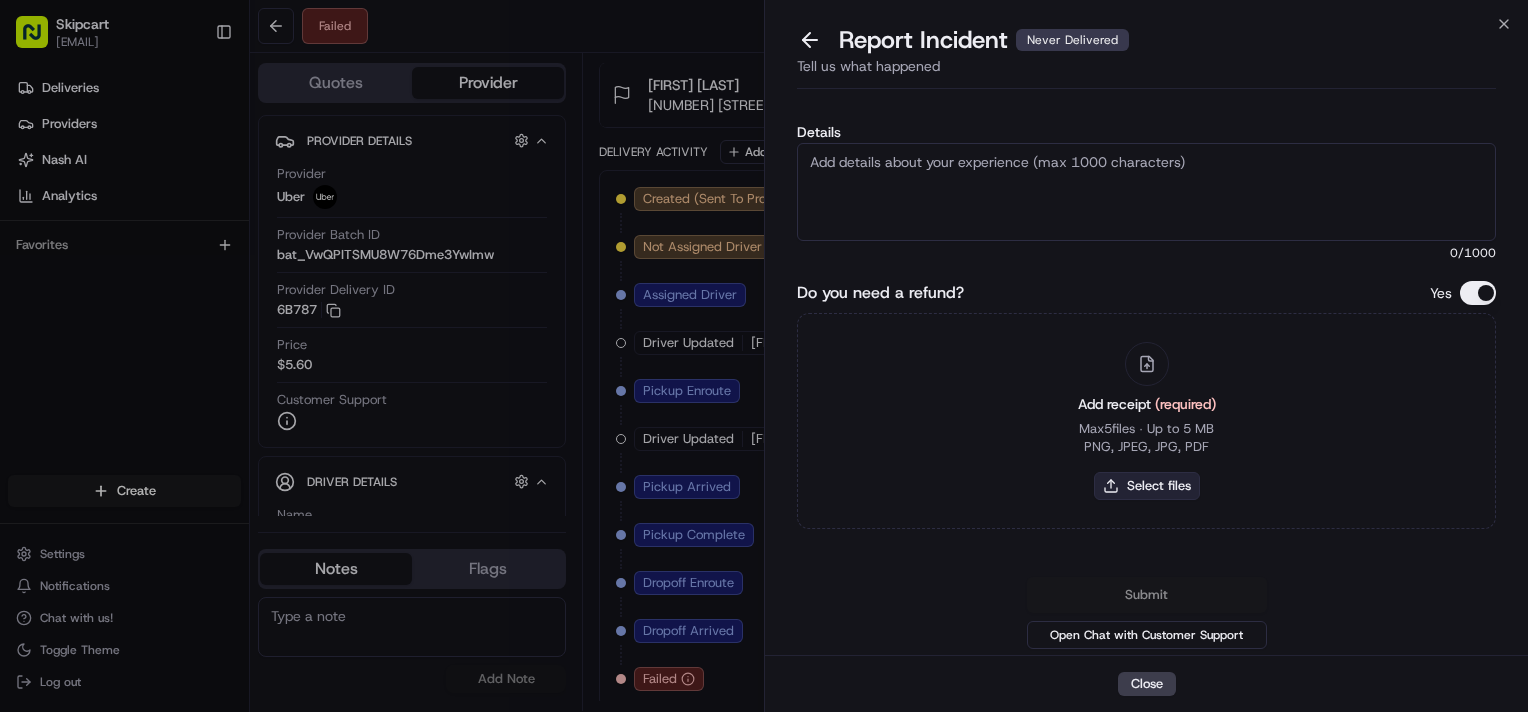 click on "Select files" at bounding box center (1147, 486) 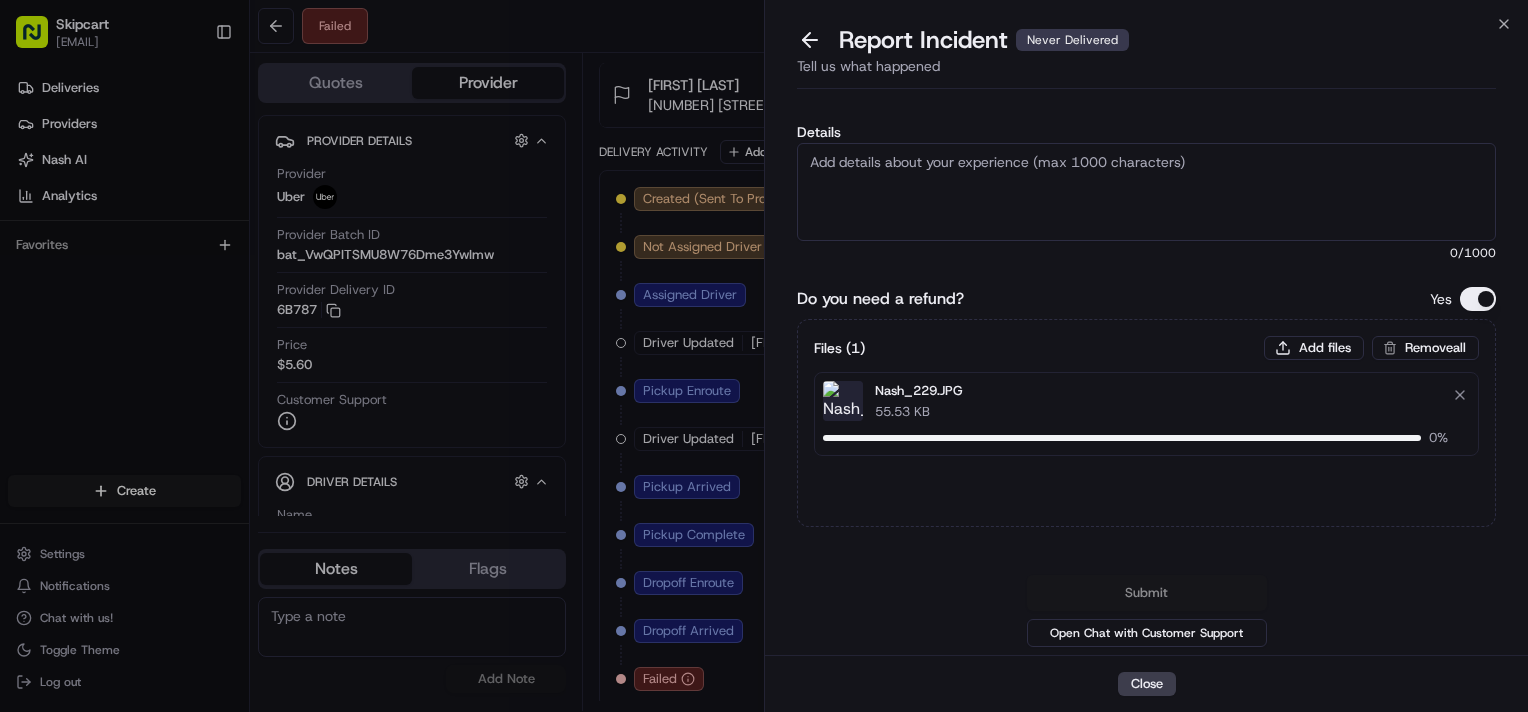 type 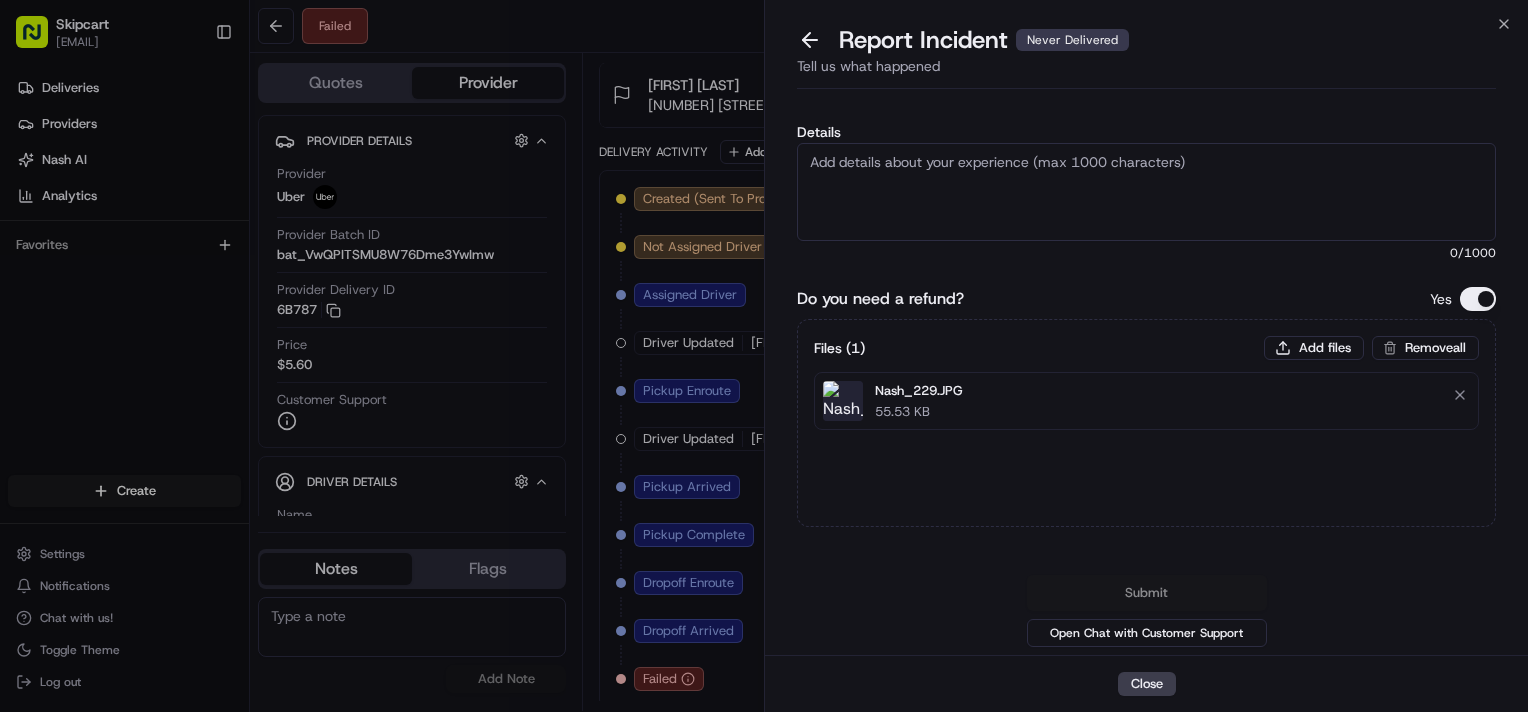 click on "Details" at bounding box center [1146, 192] 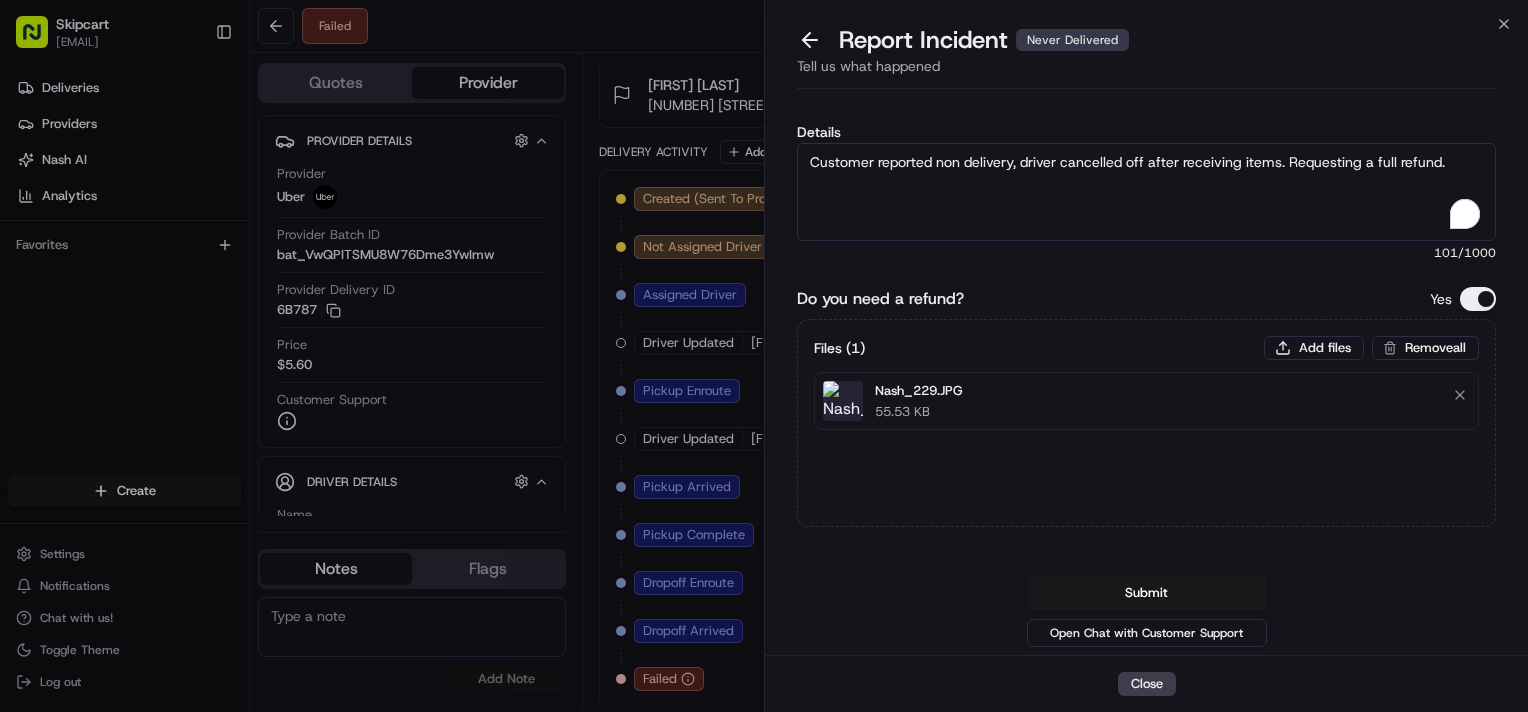 type on "Customer reported non delivery, driver cancelled off after receiving items. Requesting a full refund." 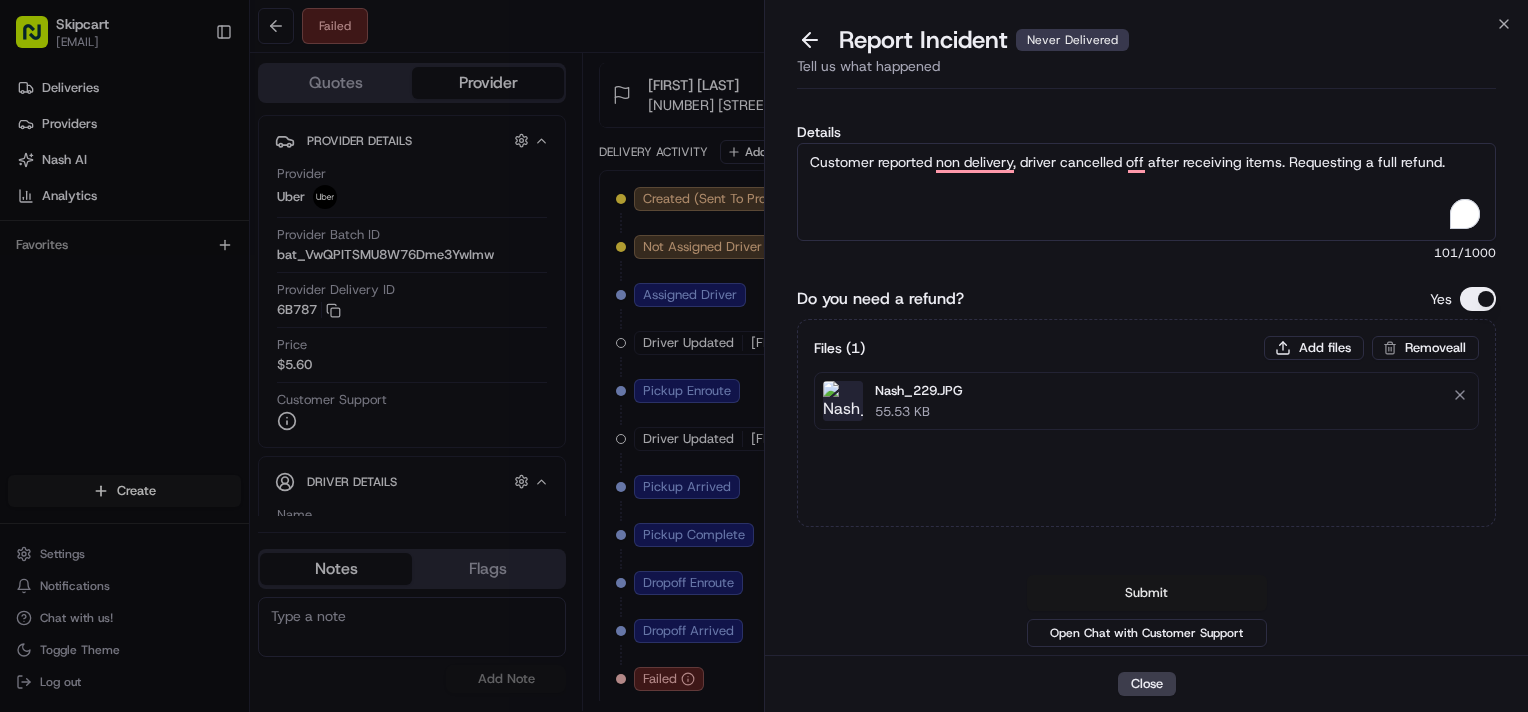 click on "Submit" at bounding box center (1147, 593) 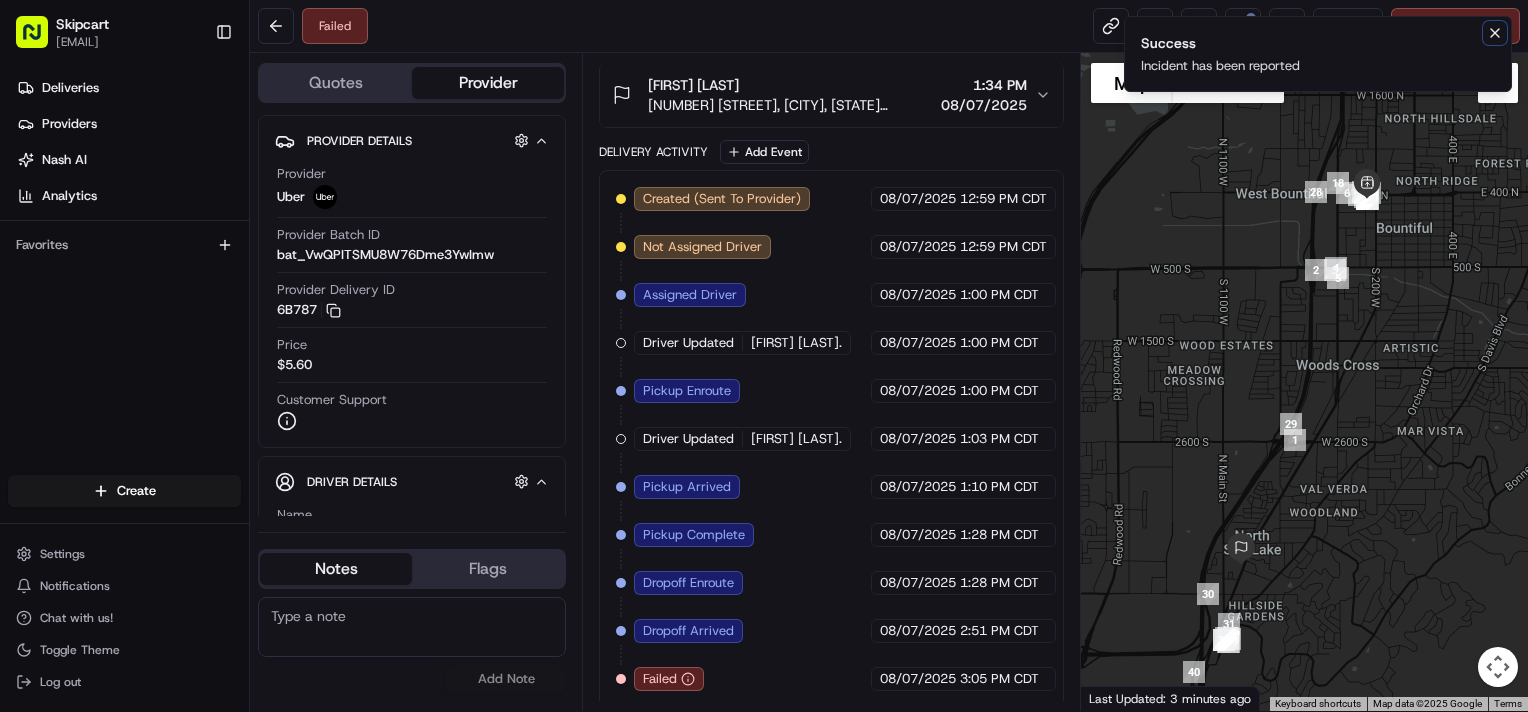 click 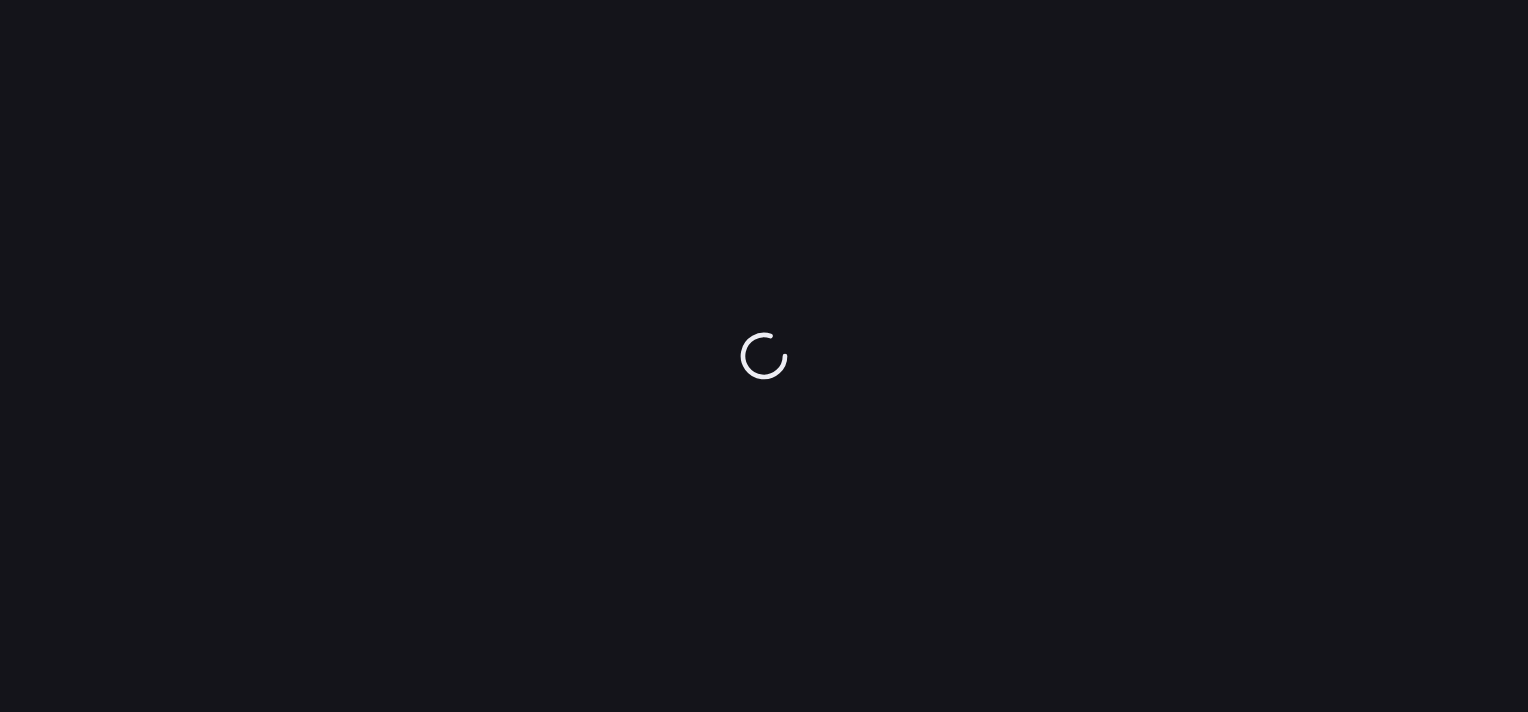 scroll, scrollTop: 0, scrollLeft: 0, axis: both 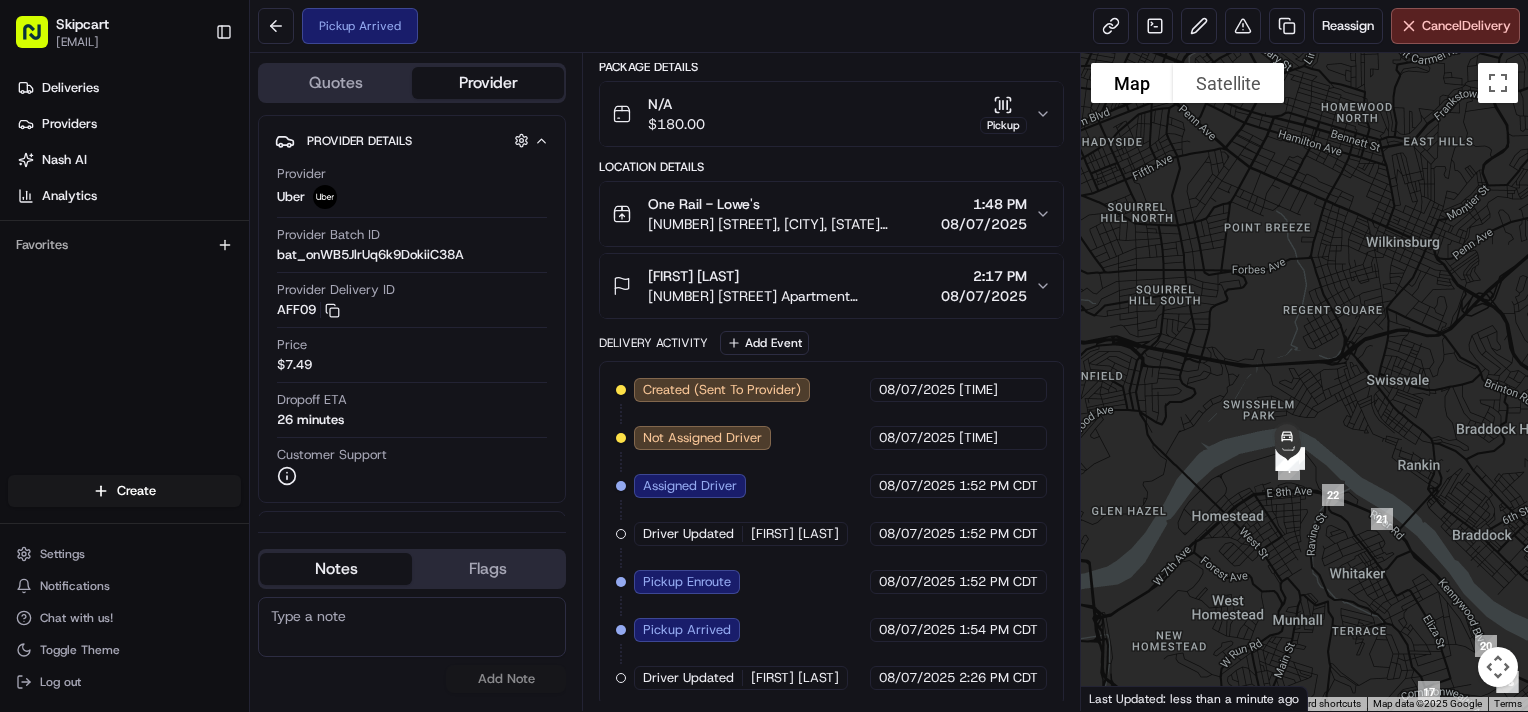drag, startPoint x: 1359, startPoint y: 559, endPoint x: 1164, endPoint y: 482, distance: 209.6521 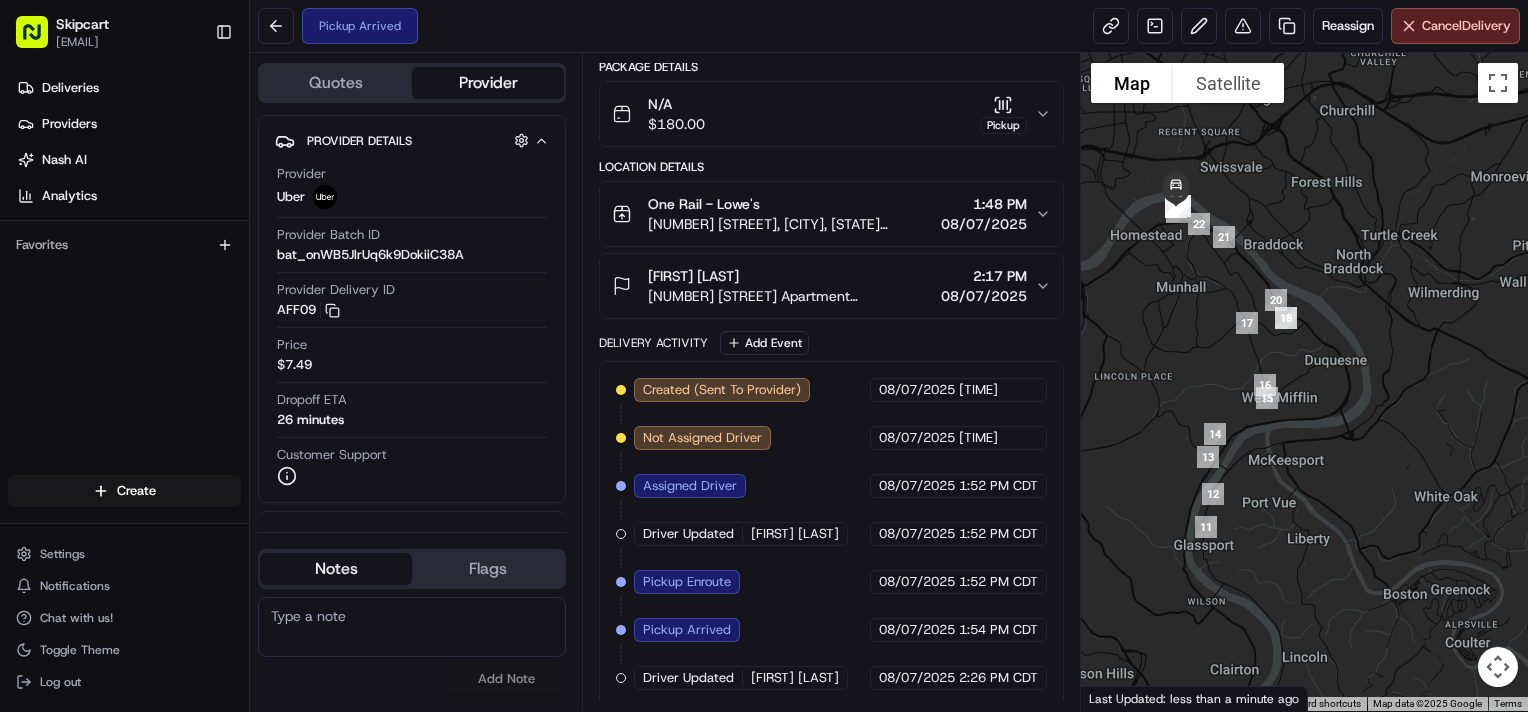 drag, startPoint x: 1226, startPoint y: 567, endPoint x: 1167, endPoint y: 345, distance: 229.70633 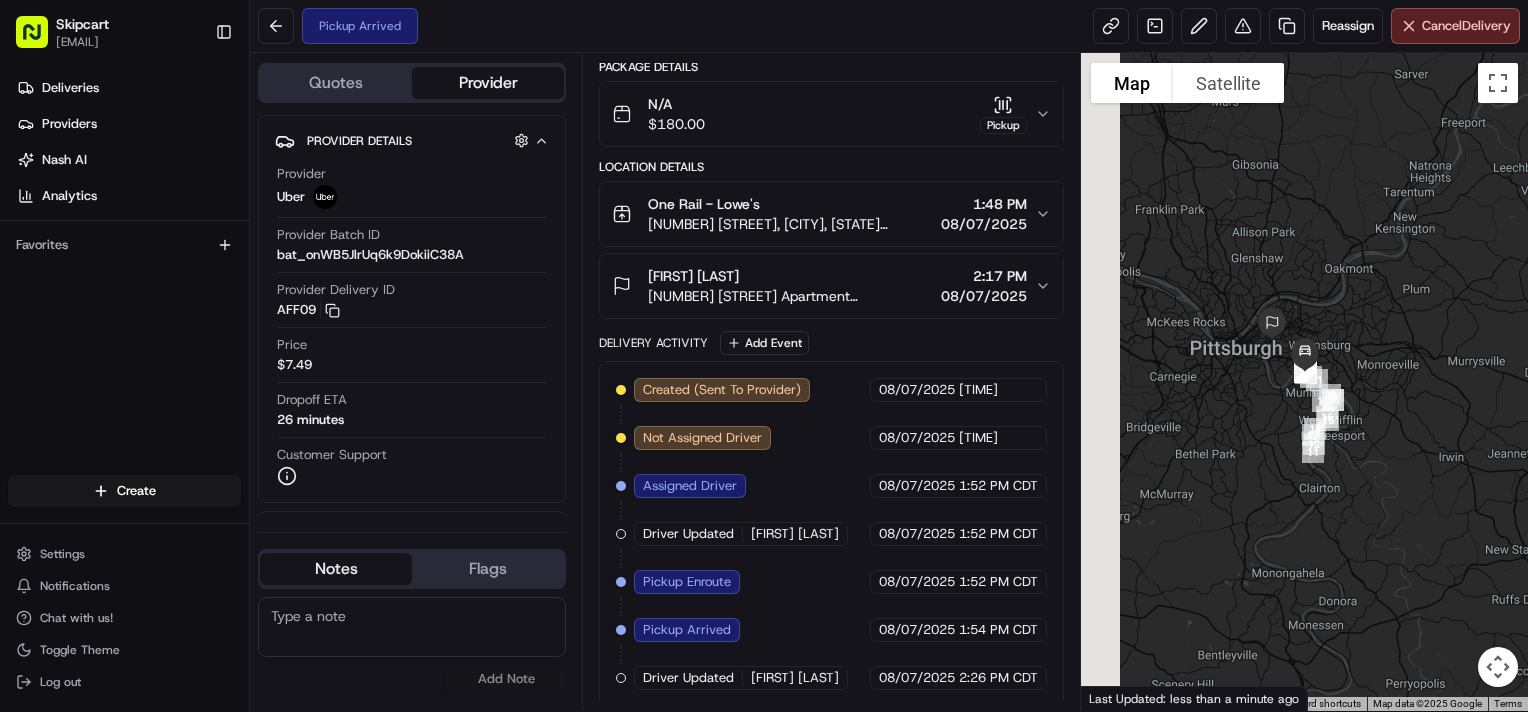 drag, startPoint x: 1140, startPoint y: 368, endPoint x: 1279, endPoint y: 399, distance: 142.41489 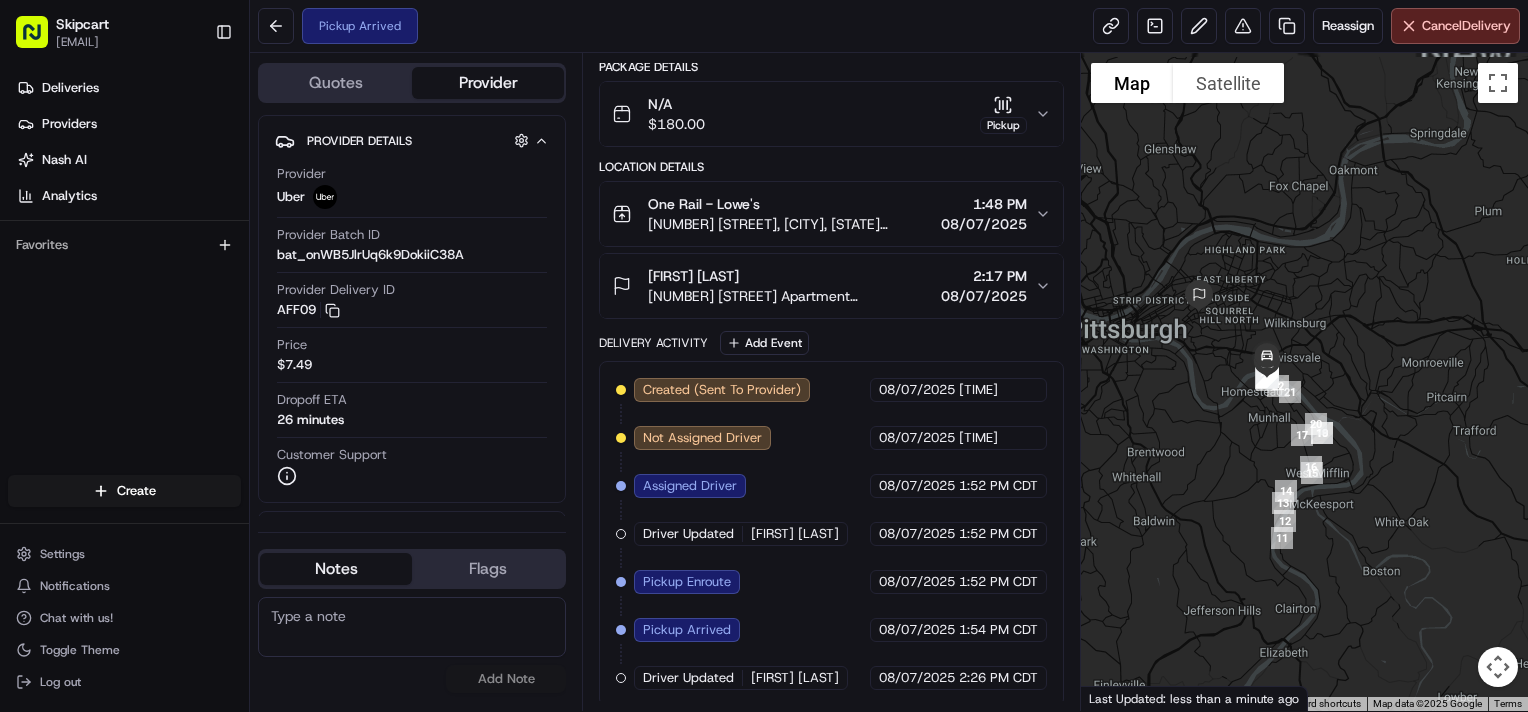 drag, startPoint x: 1386, startPoint y: 398, endPoint x: 1182, endPoint y: 443, distance: 208.90428 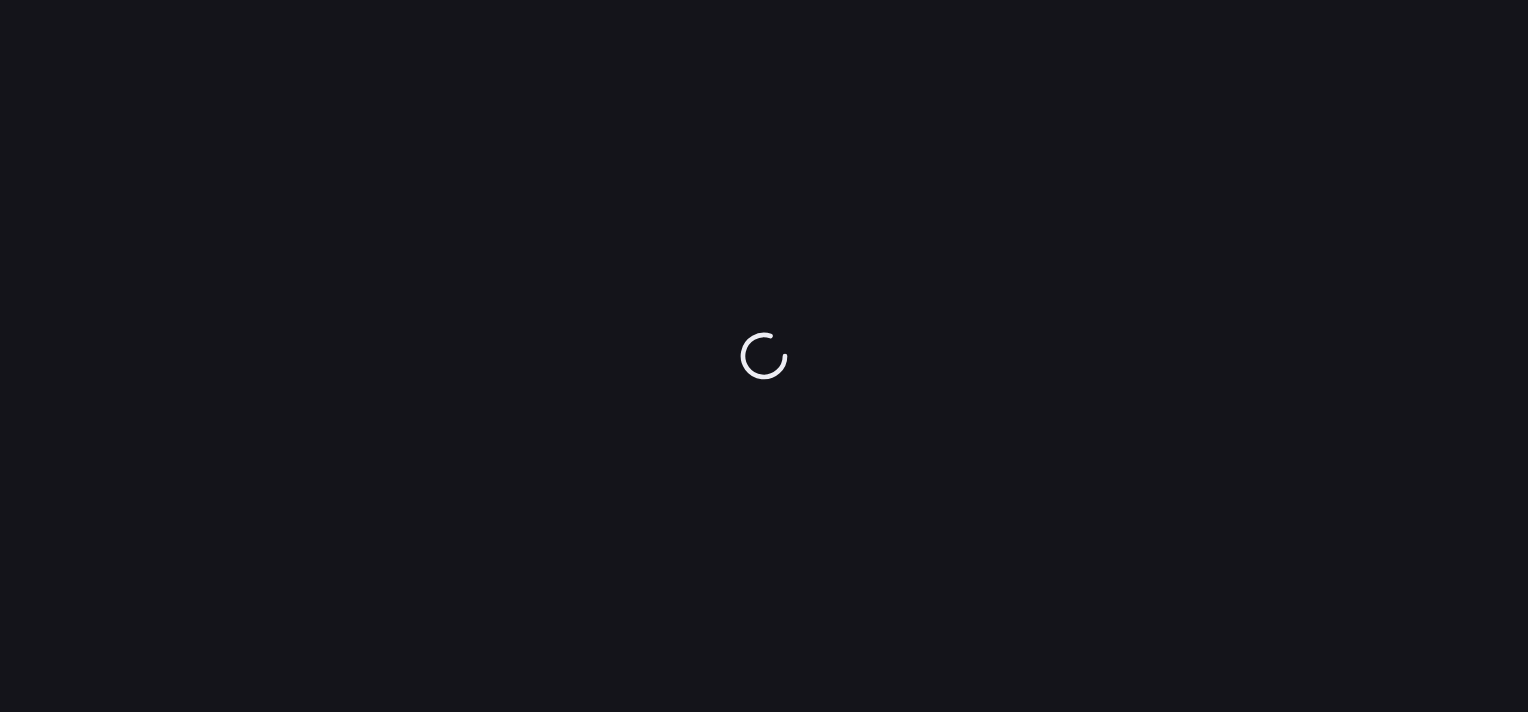 scroll, scrollTop: 0, scrollLeft: 0, axis: both 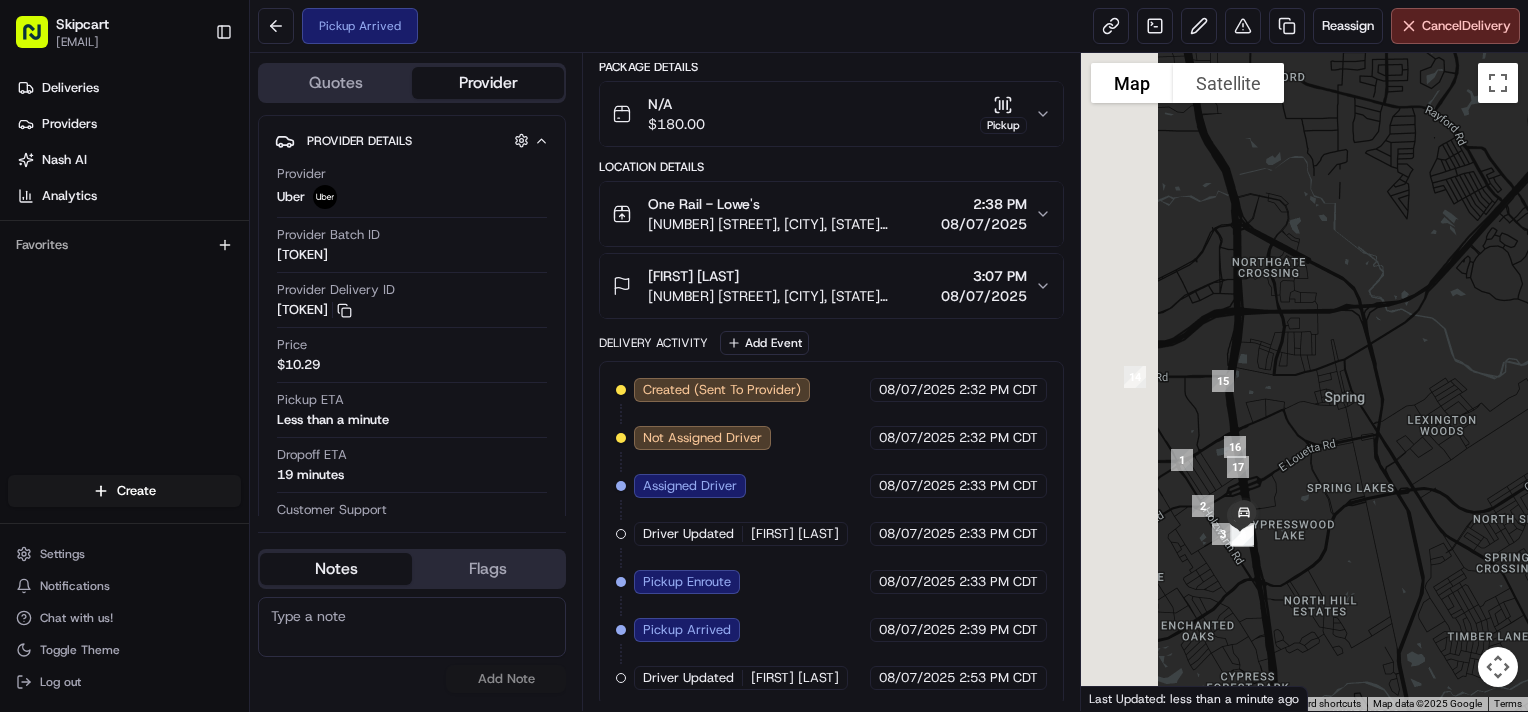 drag, startPoint x: 1312, startPoint y: 524, endPoint x: 1340, endPoint y: 467, distance: 63.505905 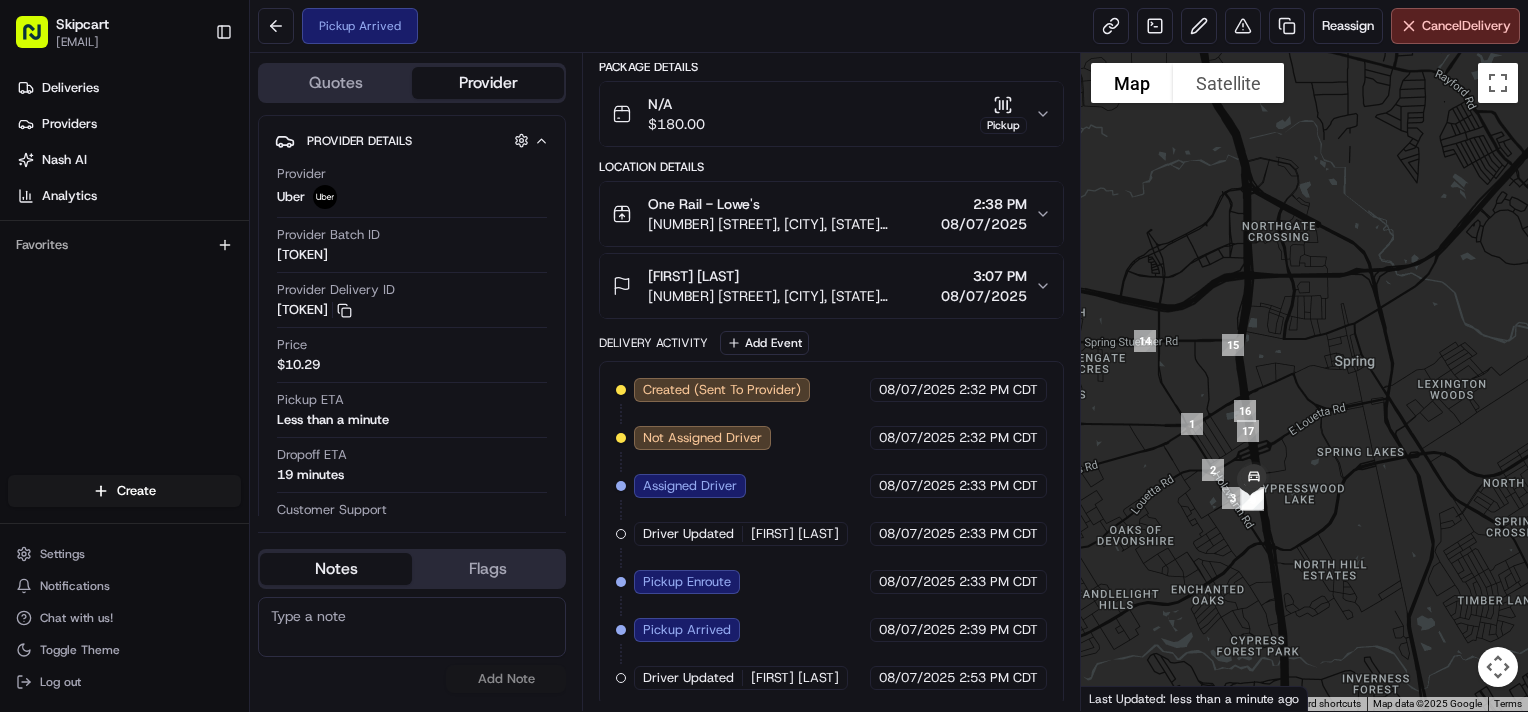click on "Pickup Arrived Reassign Cancel  Delivery" at bounding box center [889, 26] 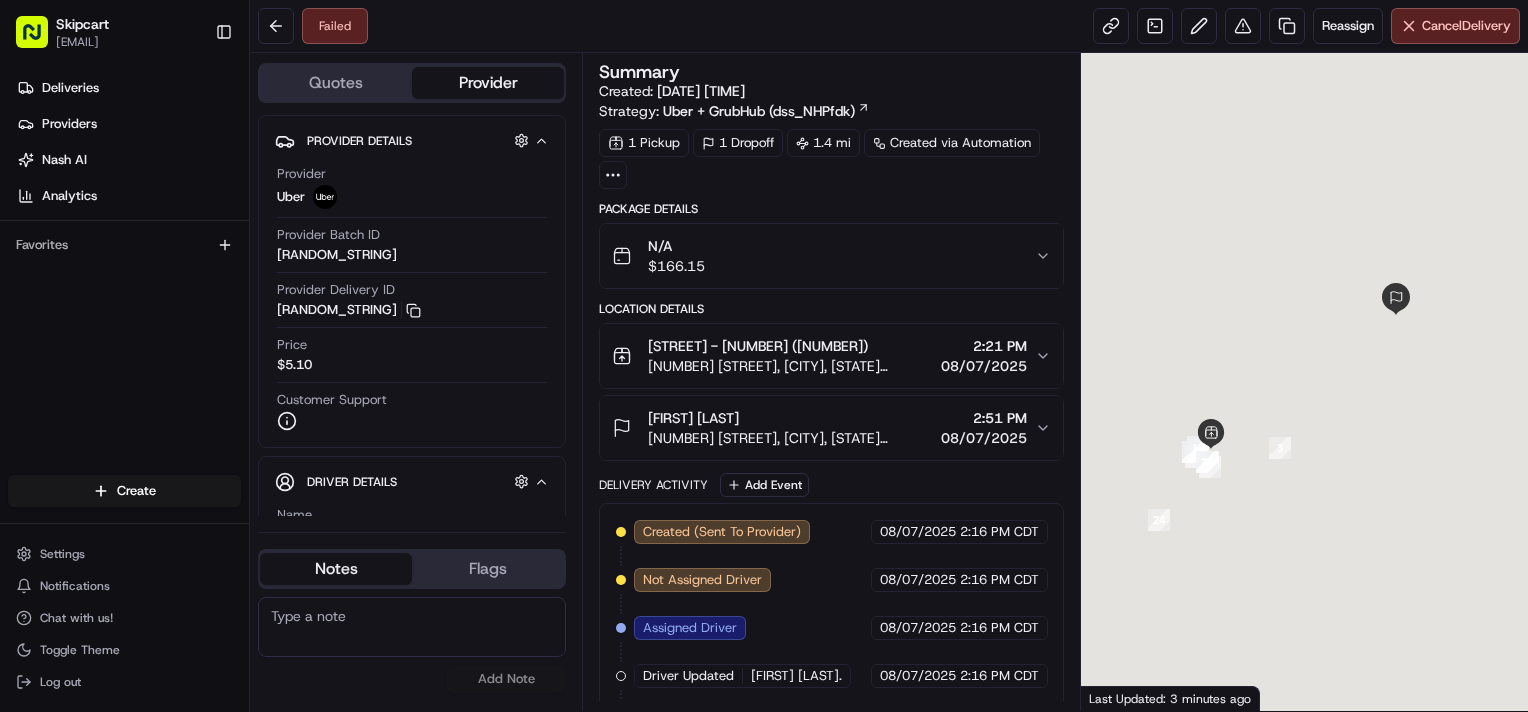 scroll, scrollTop: 0, scrollLeft: 0, axis: both 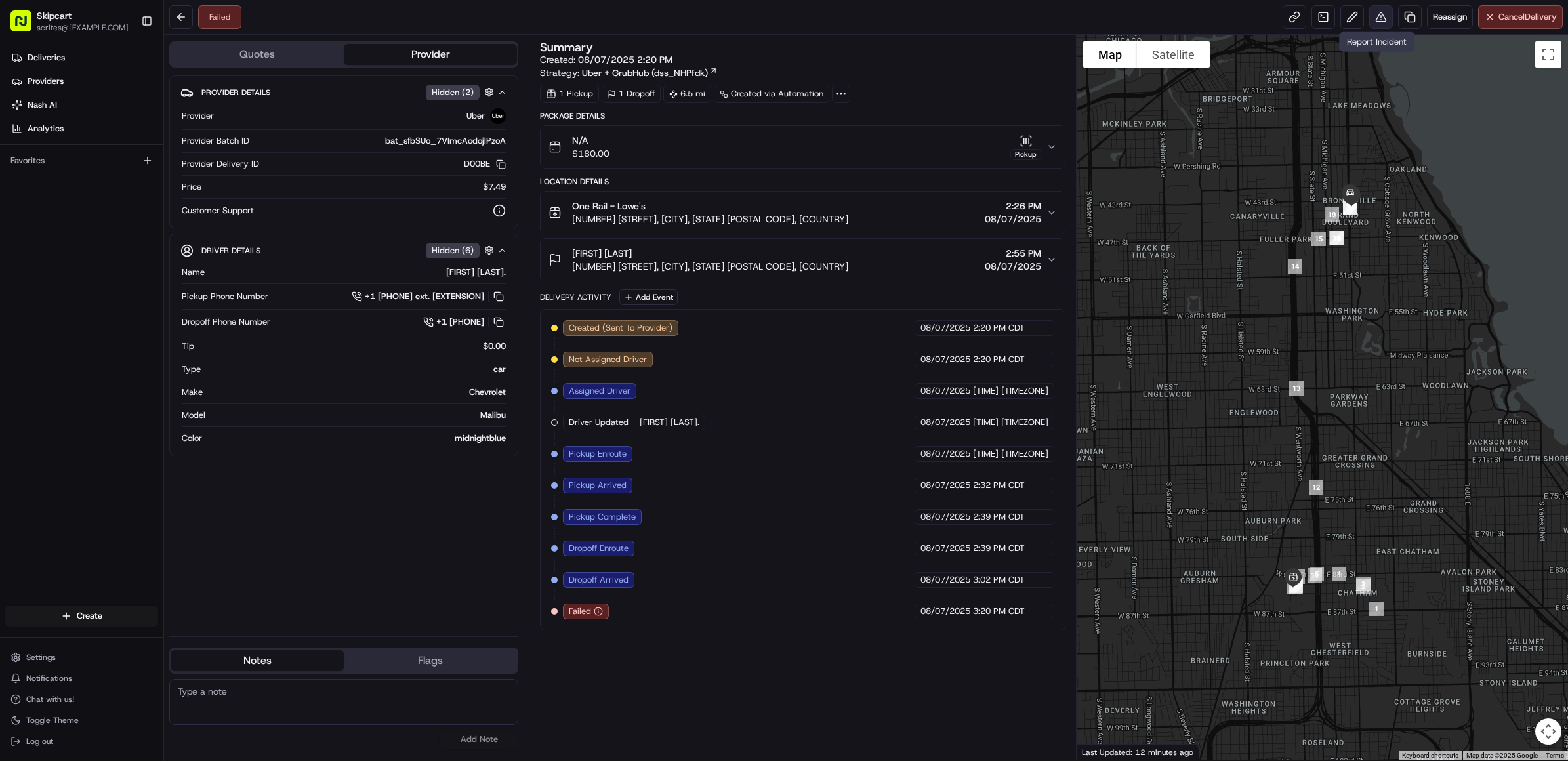 click at bounding box center [1381, 17] 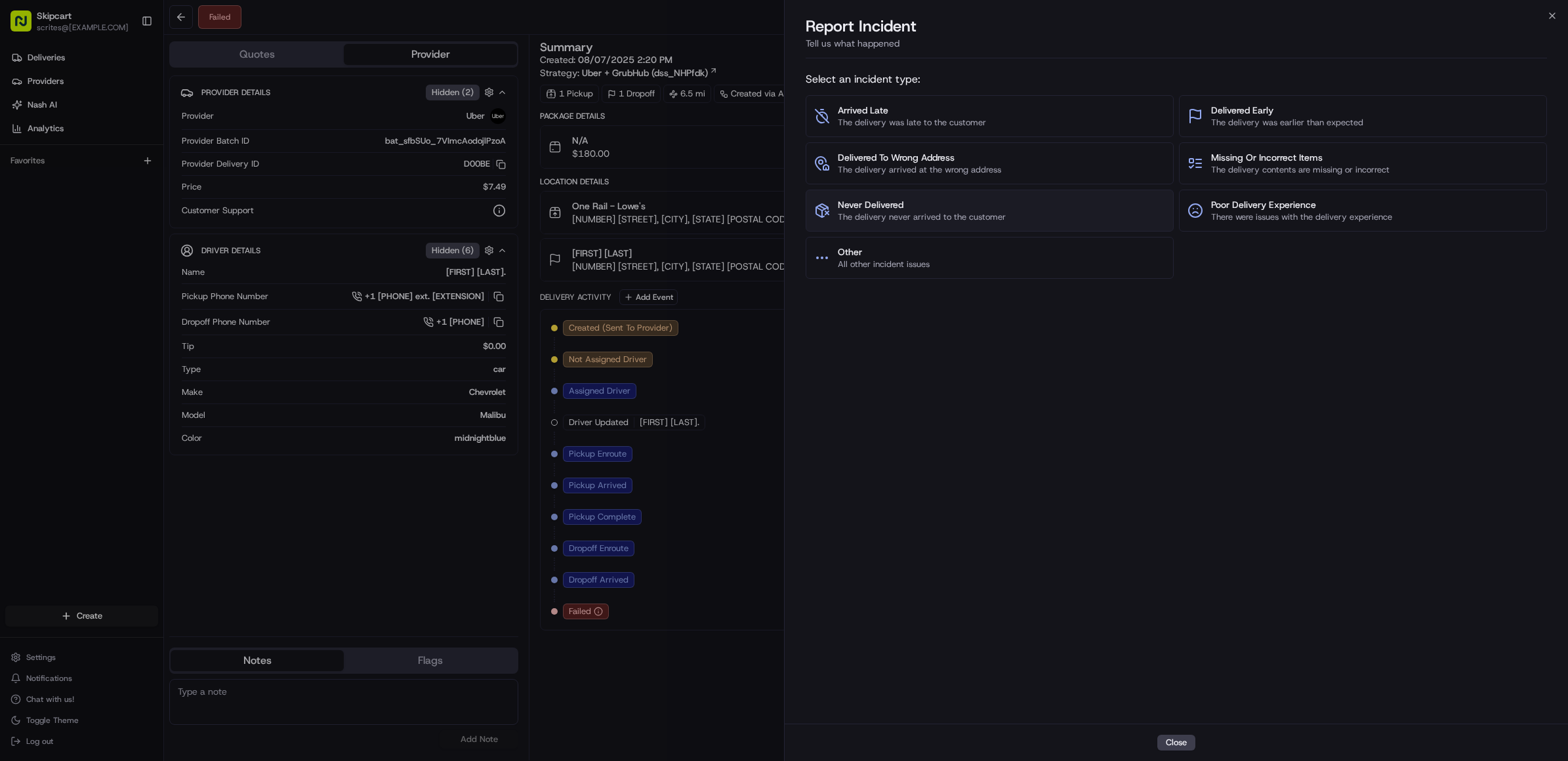 click on "Never Delivered The delivery never arrived to the customer" at bounding box center (989, 211) 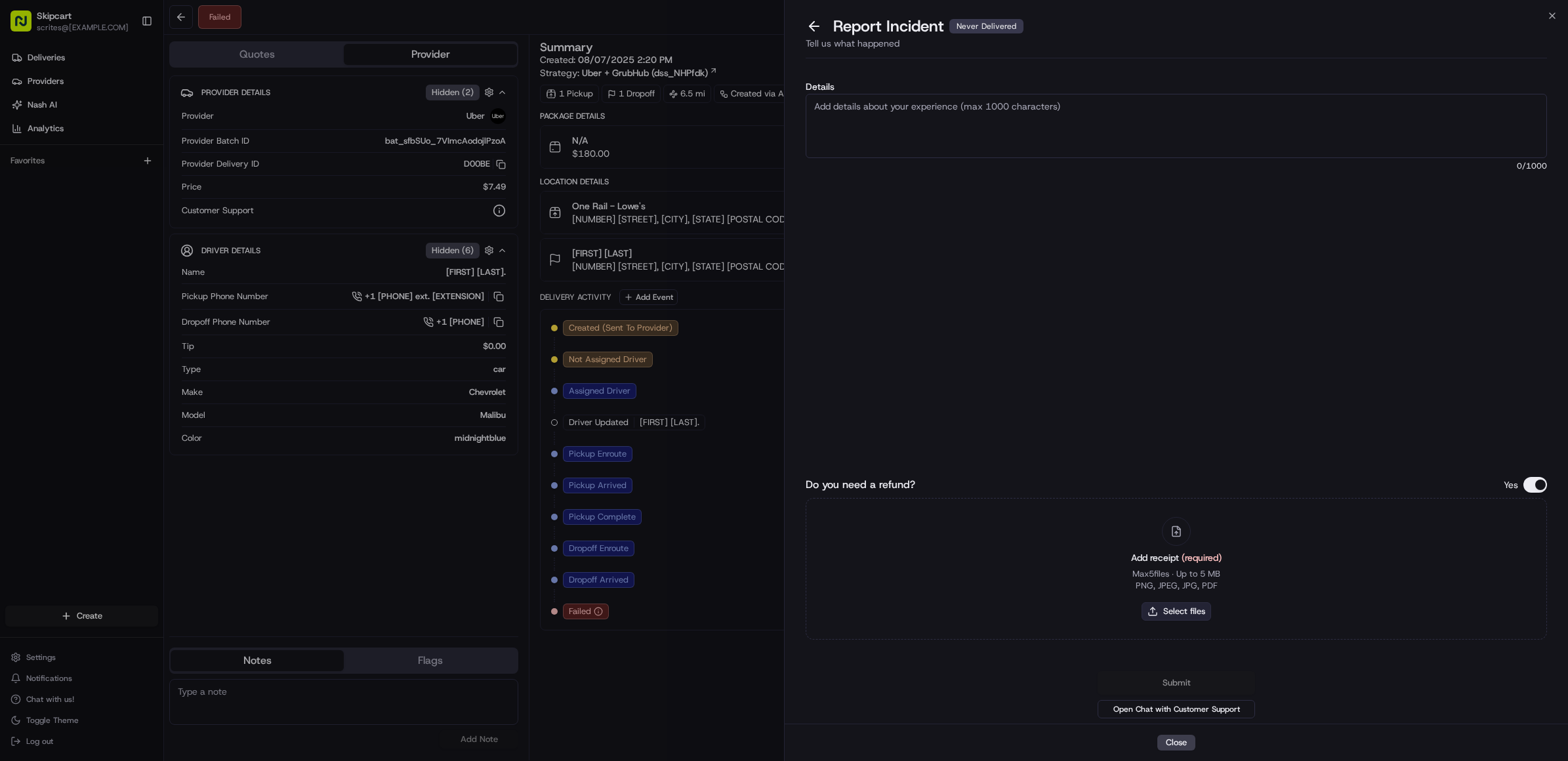 click on "Select files" at bounding box center [1176, 611] 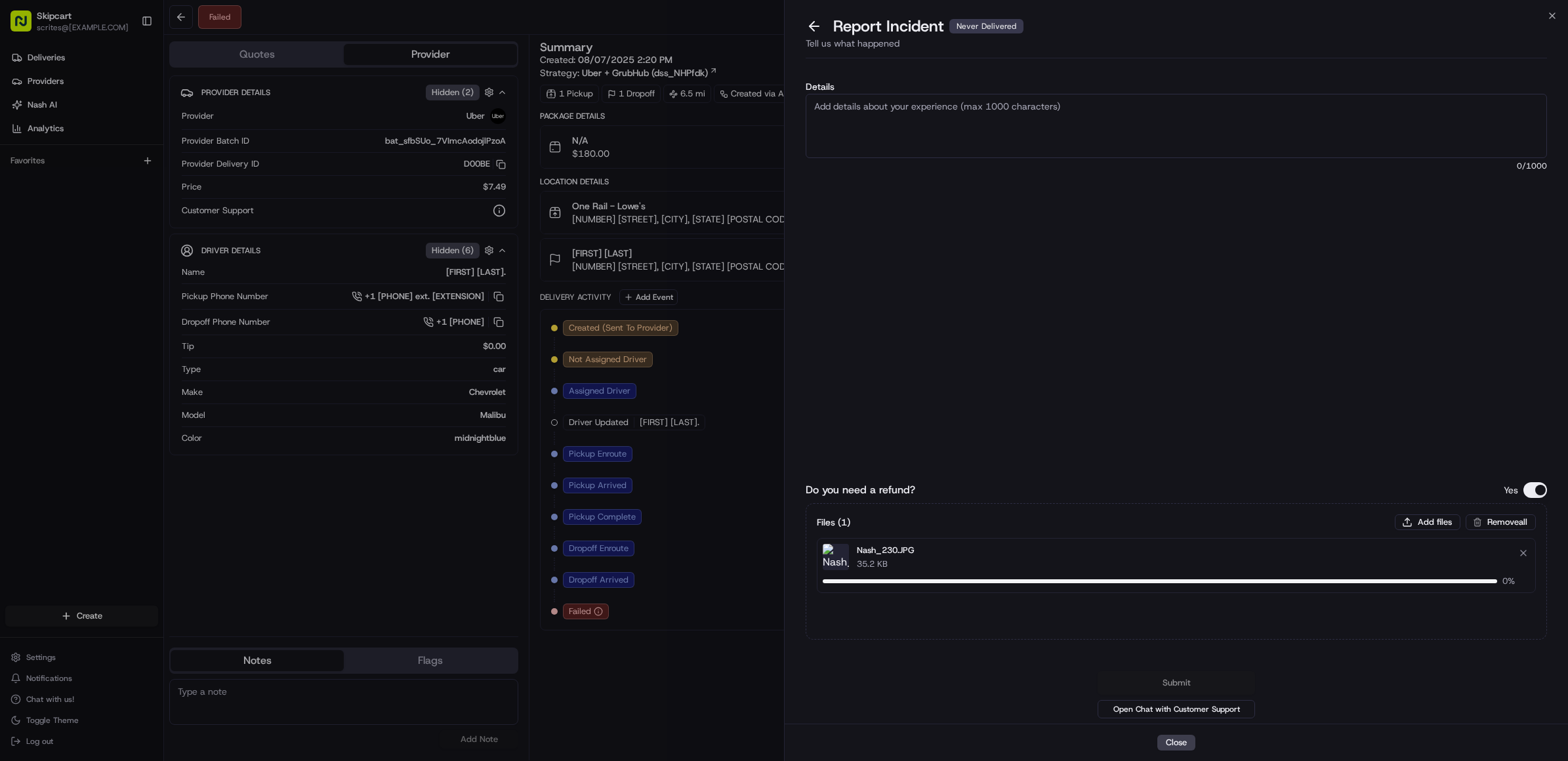 type 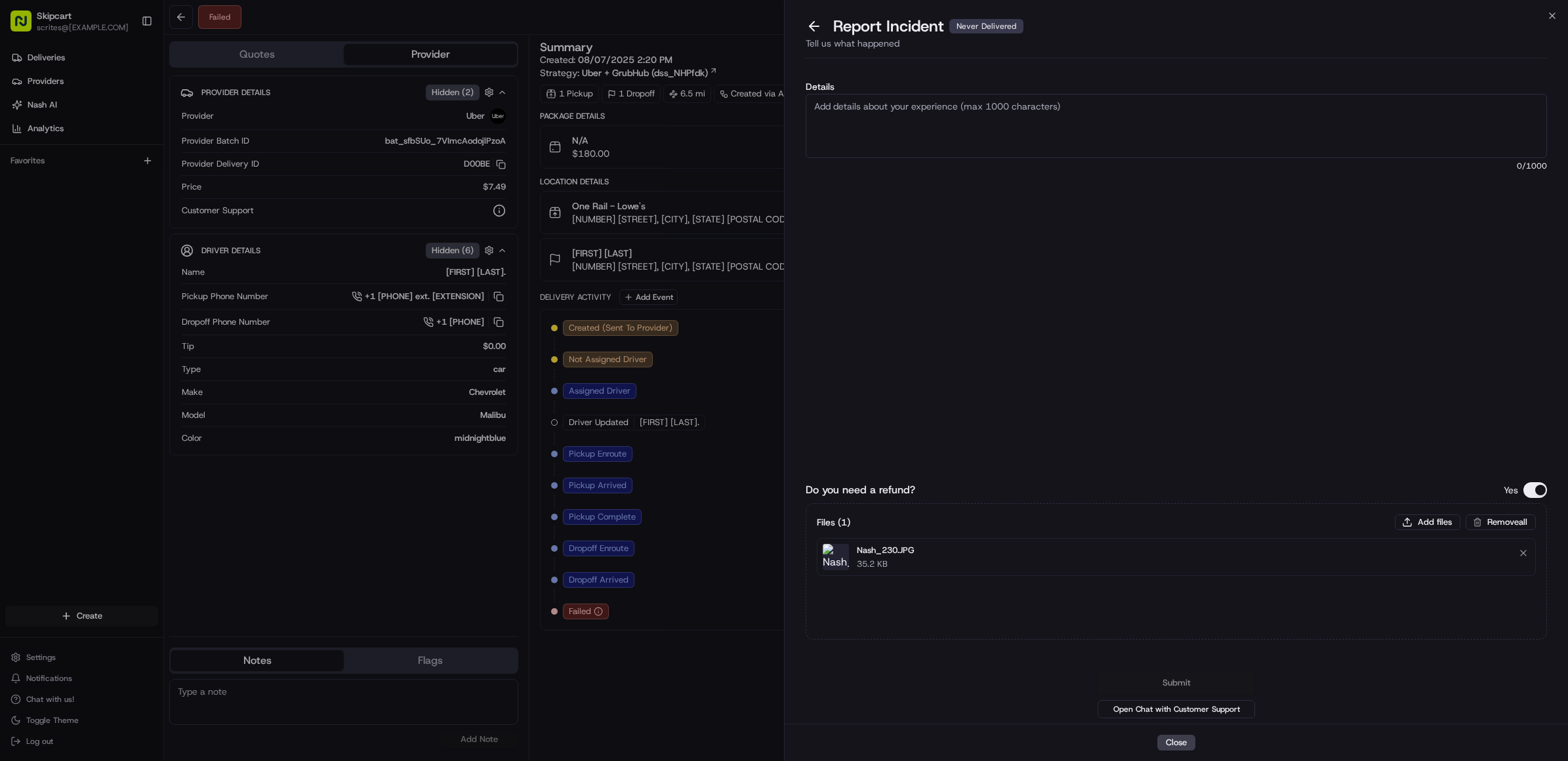 click on "Details" at bounding box center [1176, 126] 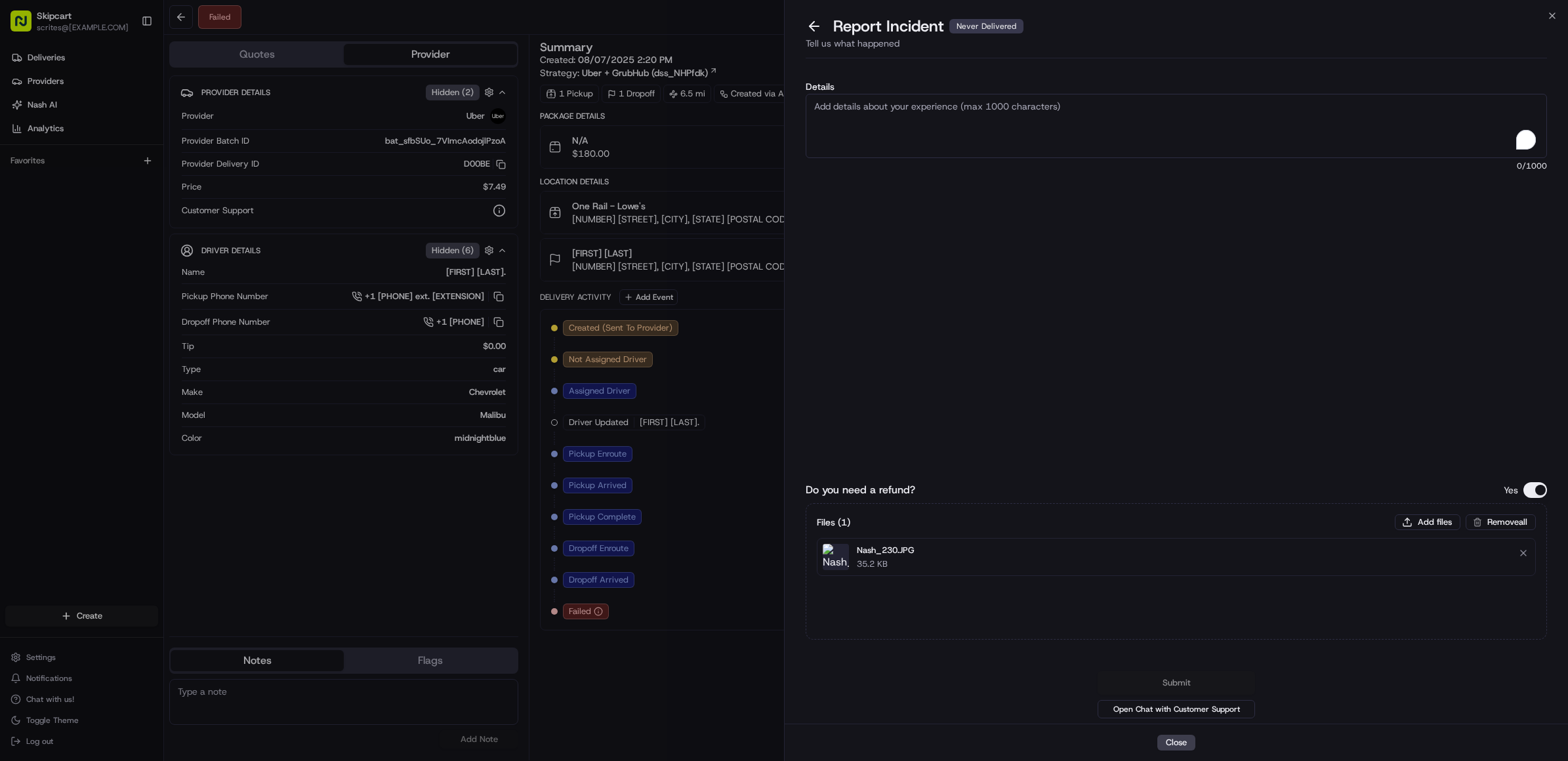 click on "Details" at bounding box center [1176, 126] 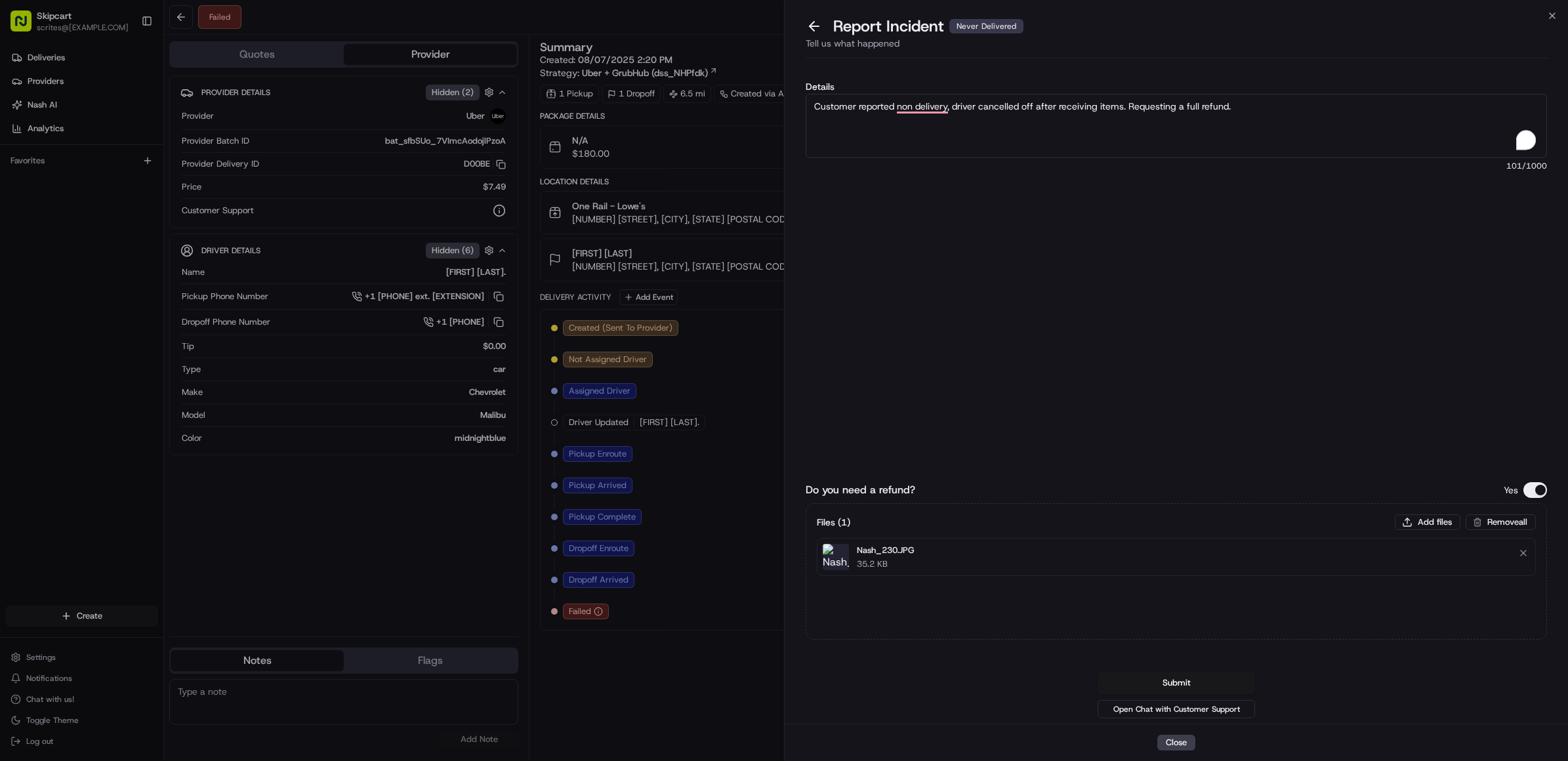 type on "Customer reported non delivery, driver cancelled off after receiving items. Requesting a full refund." 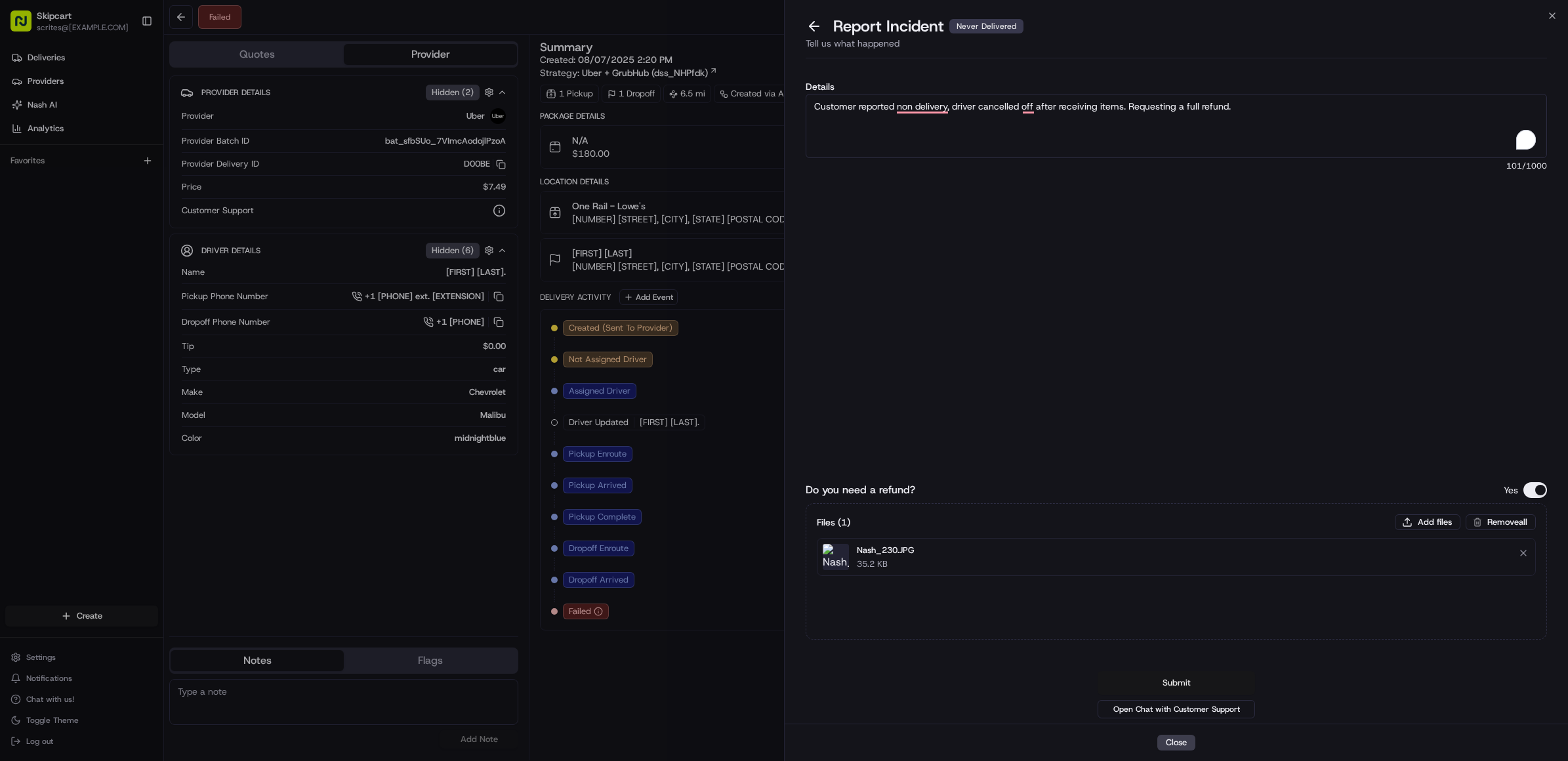 click on "Submit" at bounding box center [1176, 683] 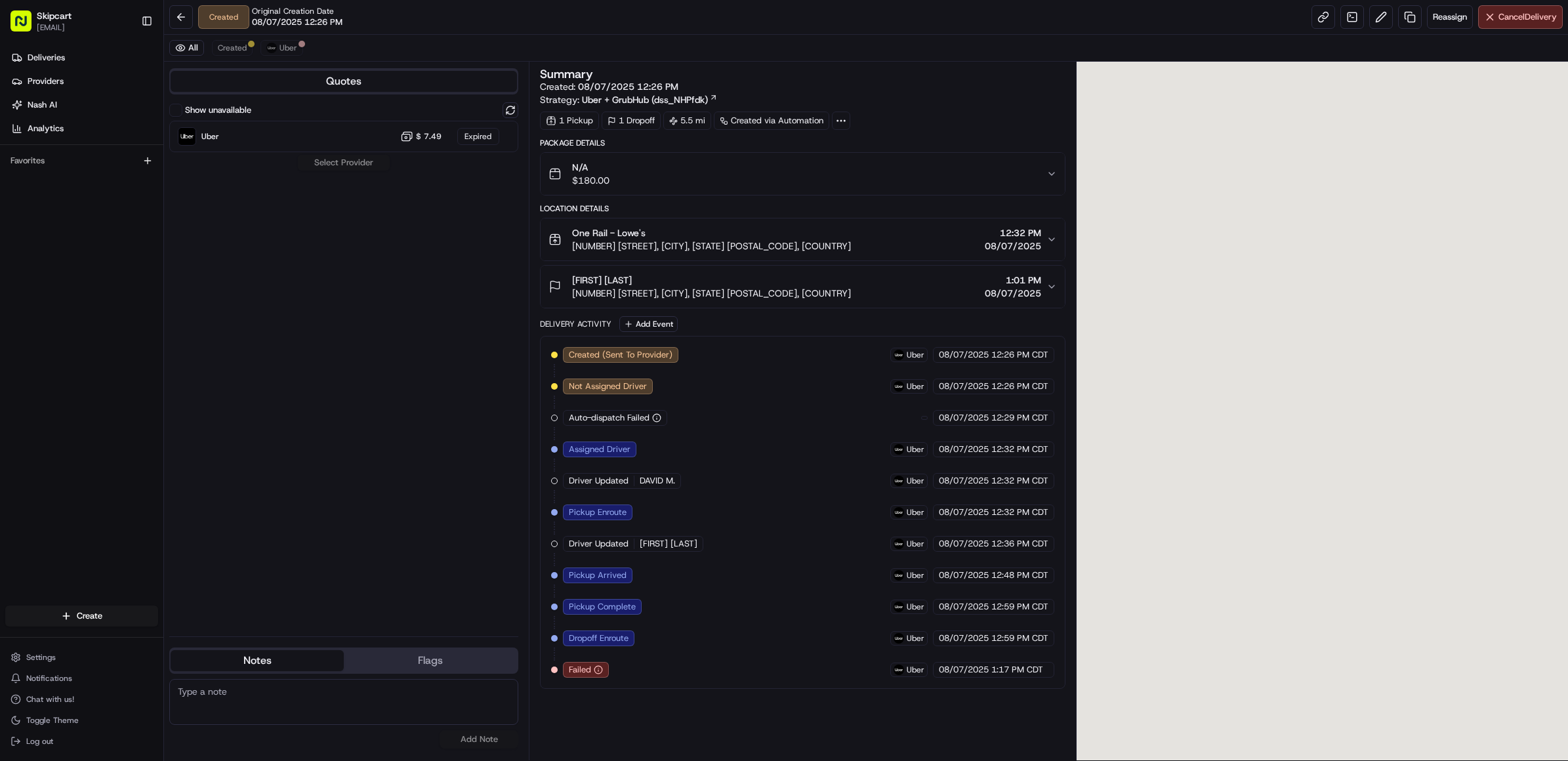 scroll, scrollTop: 0, scrollLeft: 0, axis: both 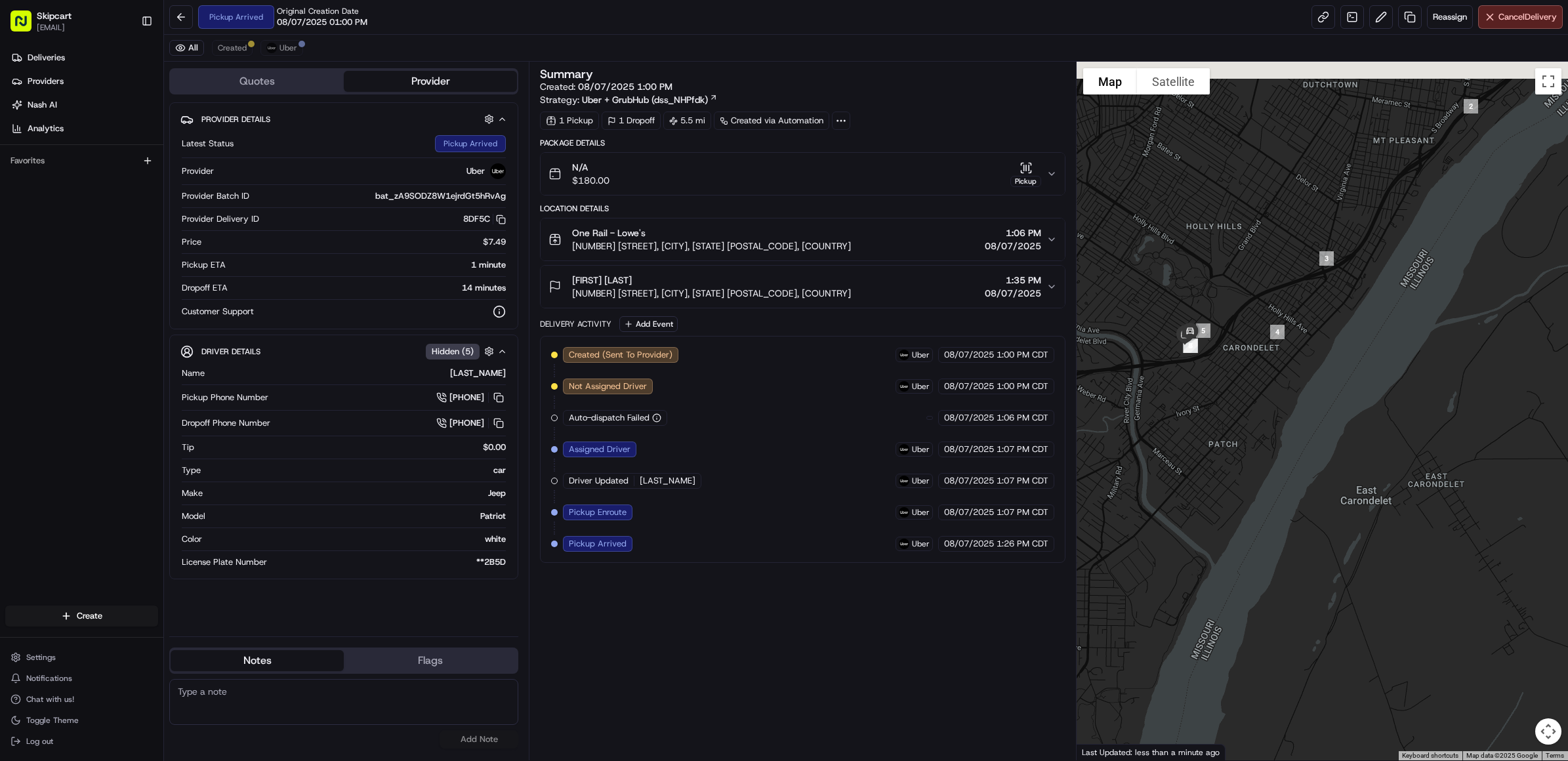 drag, startPoint x: 1468, startPoint y: 158, endPoint x: 1184, endPoint y: 372, distance: 355.6009 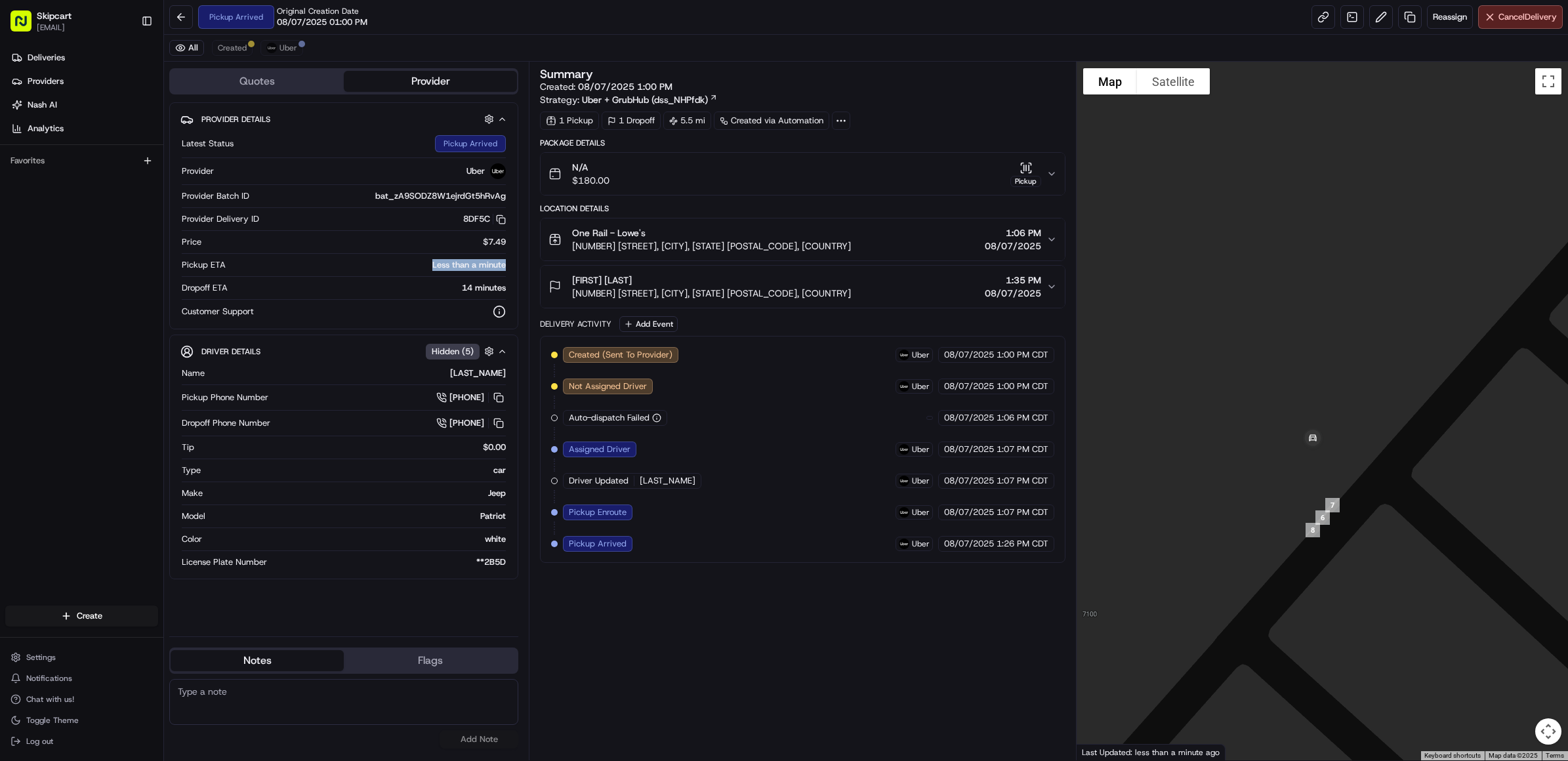 drag, startPoint x: 430, startPoint y: 264, endPoint x: 516, endPoint y: 266, distance: 86.02325 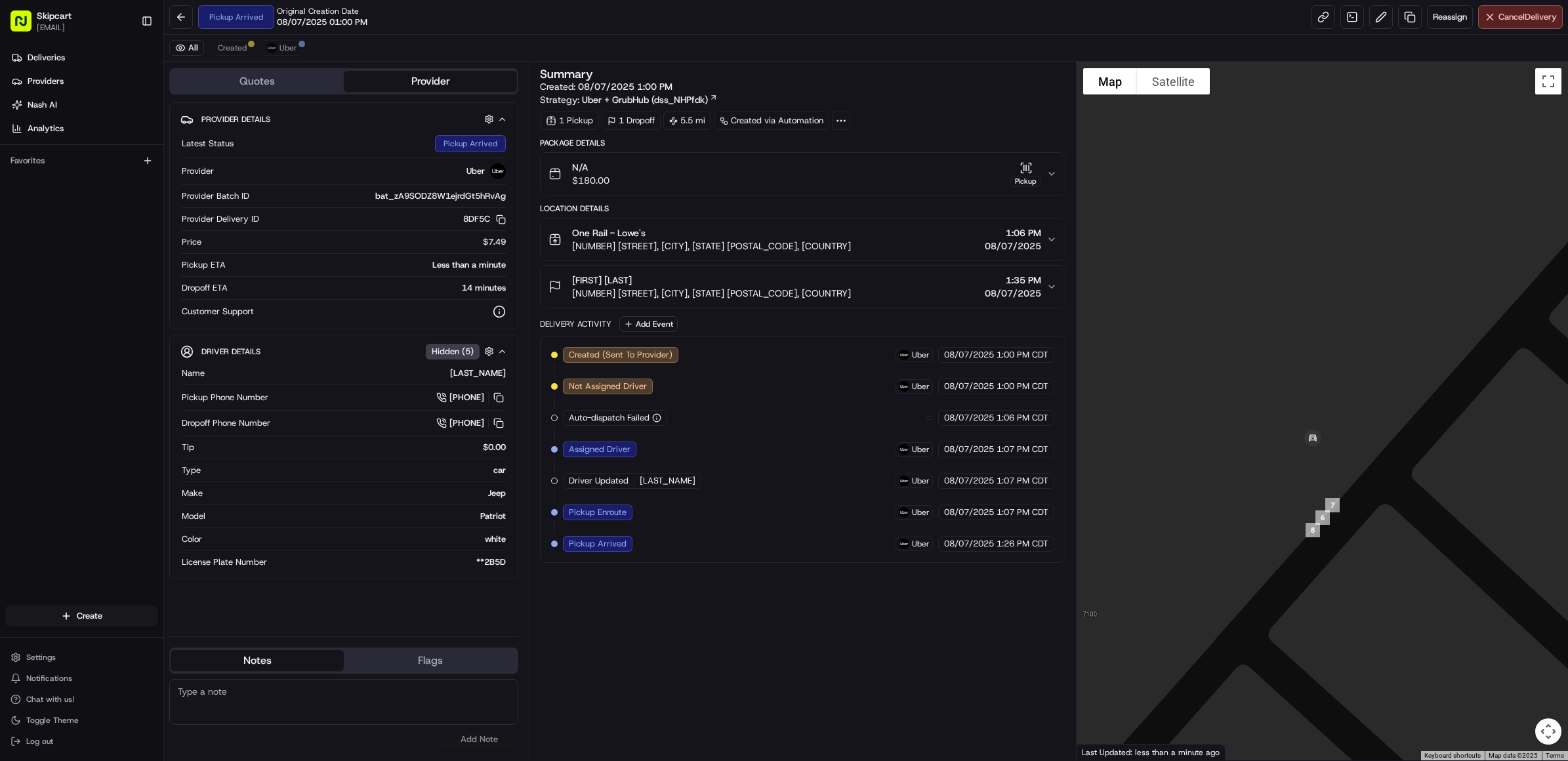 click on "Summary Created:   08/07/2025 1:00 PM Strategy:   Uber + GrubHub (dss_NHPfdk) 1   Pickup 1   Dropoff 5.5 mi Created via Automation Package Details N/A $ 180.00 Pickup Location Details One Rail - Lowe's 932 Loughborough Ave, St. Louis, MO 63111, USA 1:06 PM 08/07/2025  Cody Byford 3403 Dekamay Dr, St. Louis, MO 63125, USA 1:35 PM 08/07/2025 Delivery Activity Add Event Created (Sent To Provider) Uber 08/07/2025 1:00 PM CDT Not Assigned Driver Uber 08/07/2025 1:00 PM CDT Auto-dispatch Failed 08/07/2025 1:06 PM CDT Assigned Driver Uber 08/07/2025 1:07 PM CDT Driver Updated WILBERT L. Uber 08/07/2025 1:07 PM CDT Pickup Enroute Uber 08/07/2025 1:07 PM CDT Pickup Arrived Uber 08/07/2025 1:26 PM CDT" at bounding box center (802, 411) 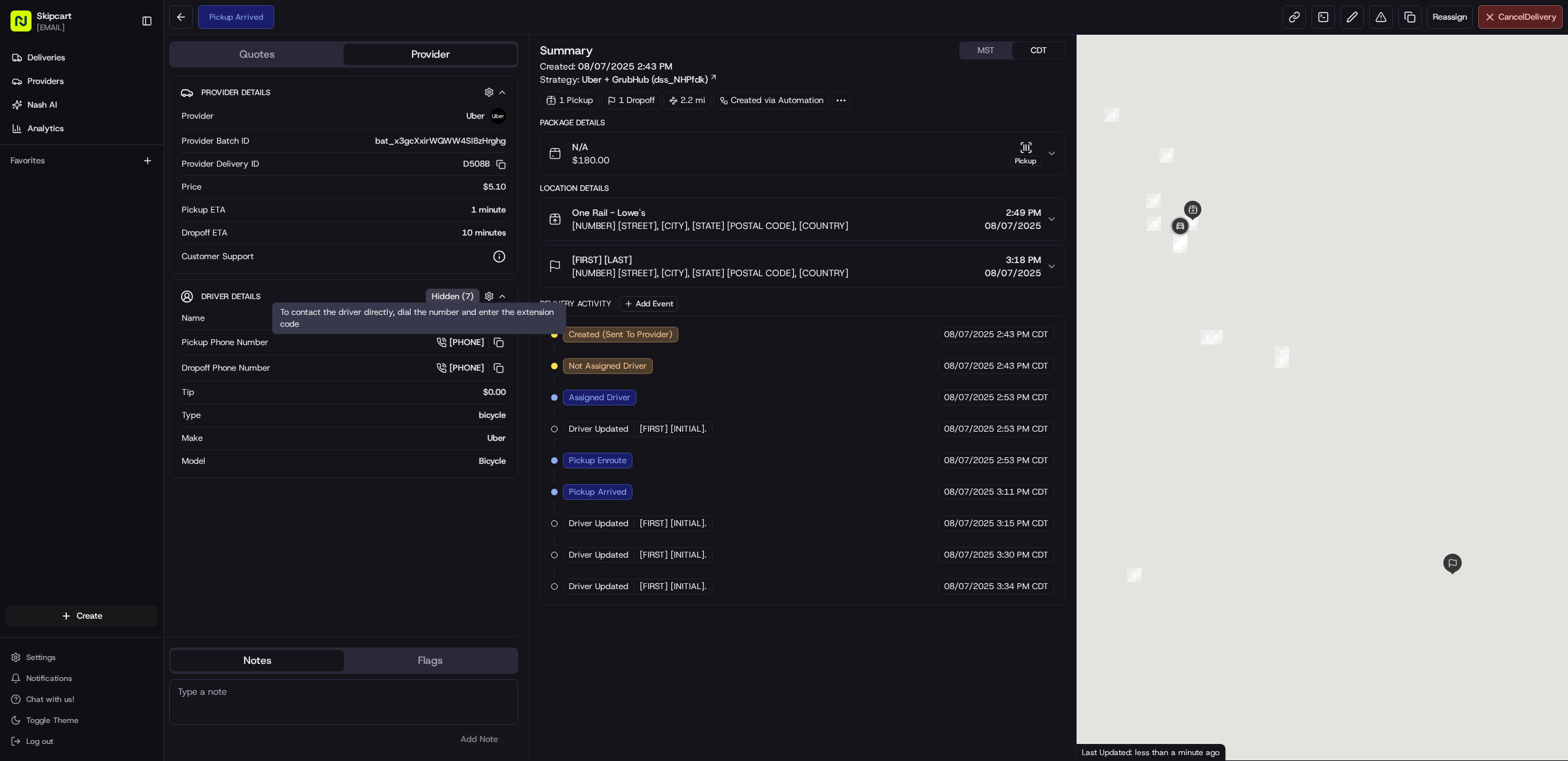 scroll, scrollTop: 0, scrollLeft: 0, axis: both 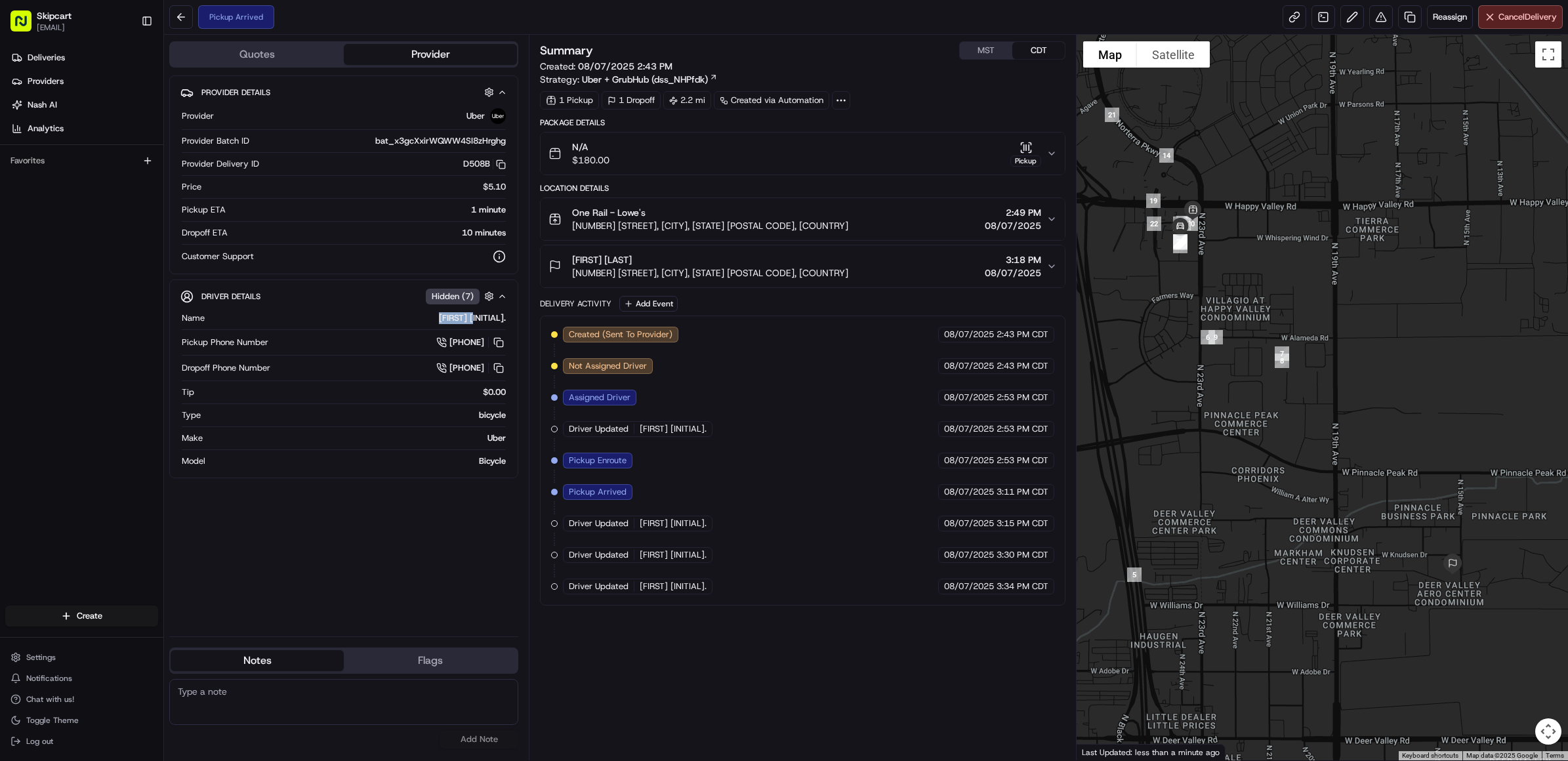 drag, startPoint x: 453, startPoint y: 313, endPoint x: 503, endPoint y: 319, distance: 50.35871 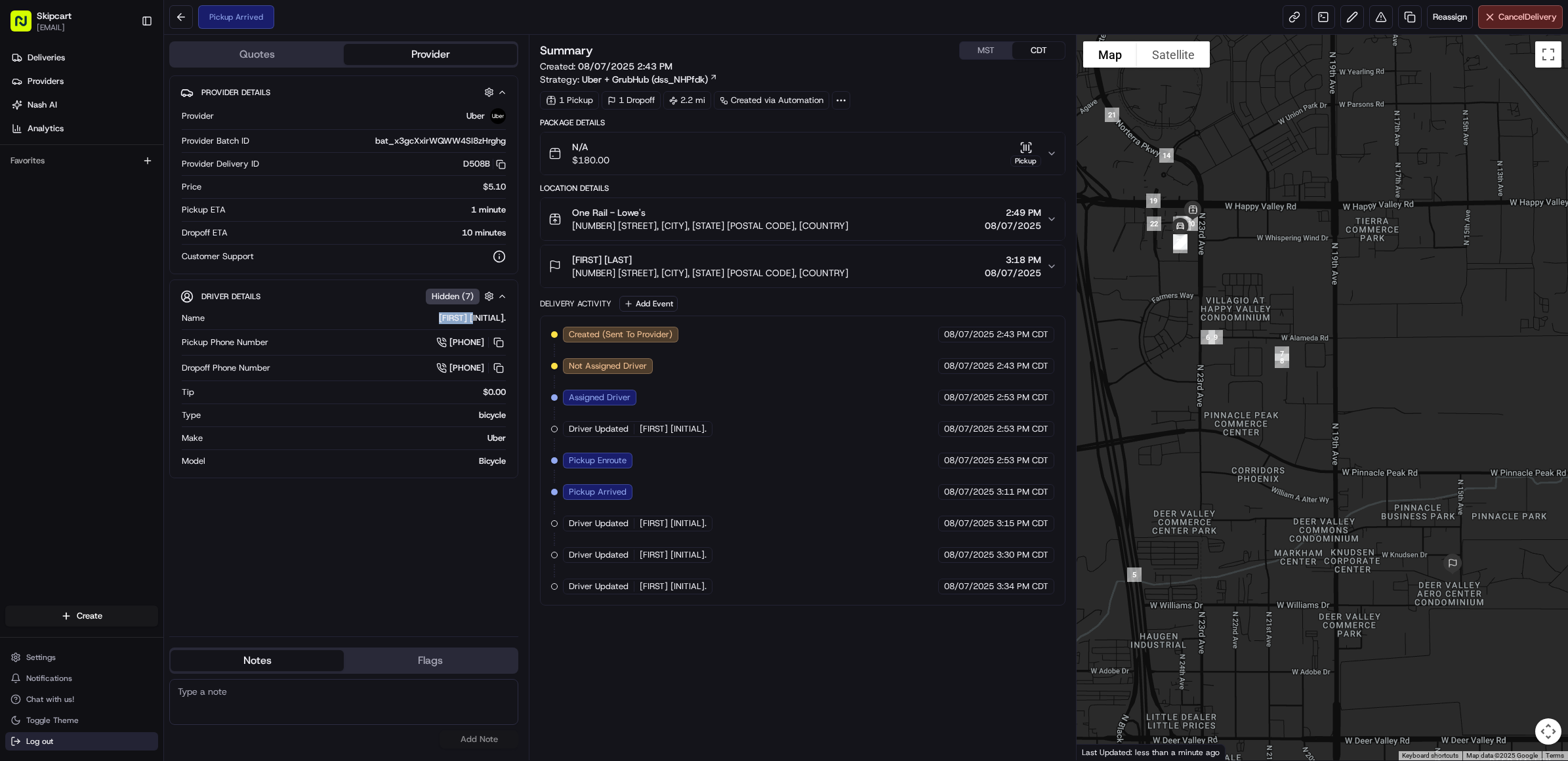 copy on "MICHAEL M" 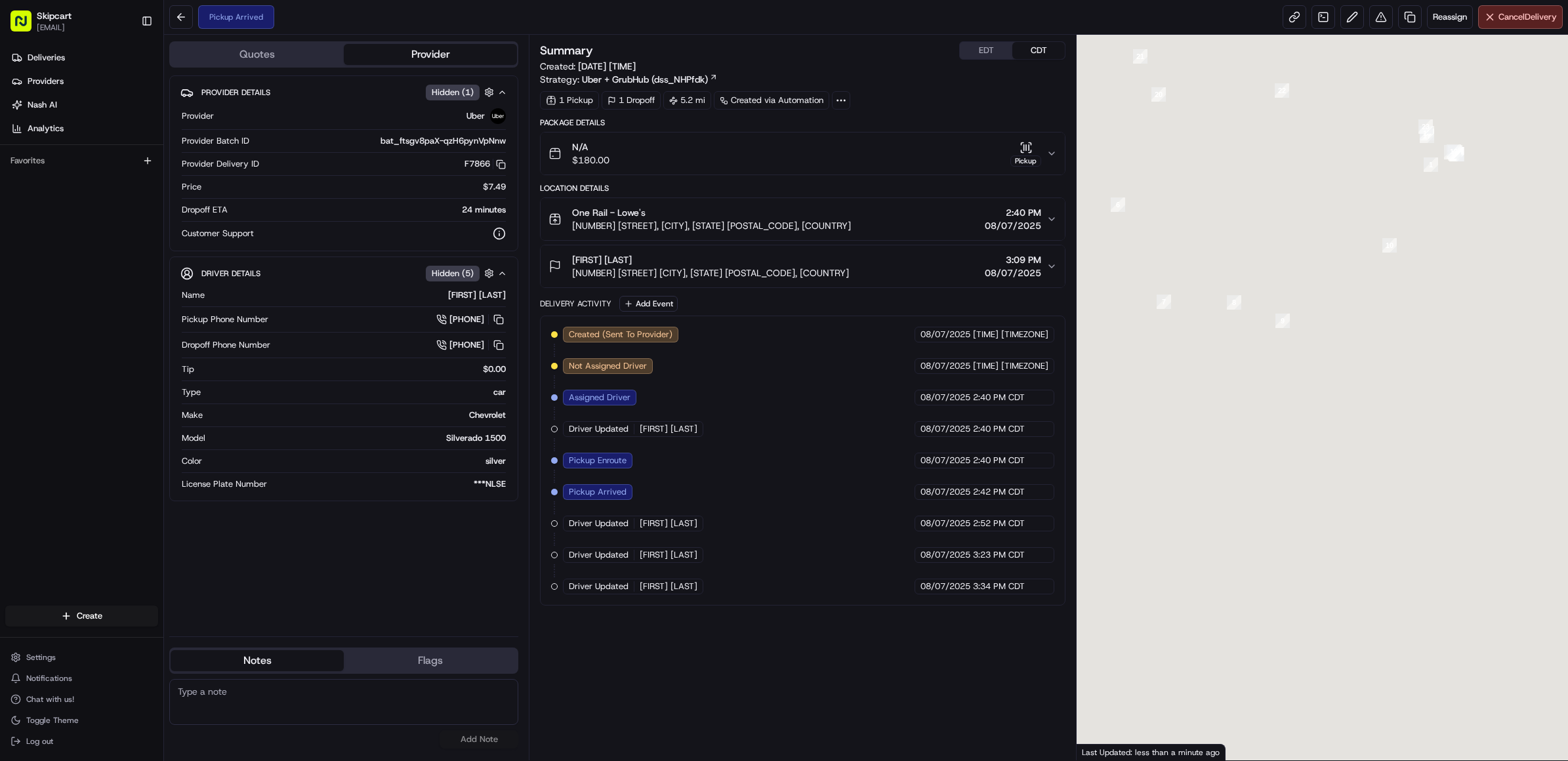 scroll, scrollTop: 0, scrollLeft: 0, axis: both 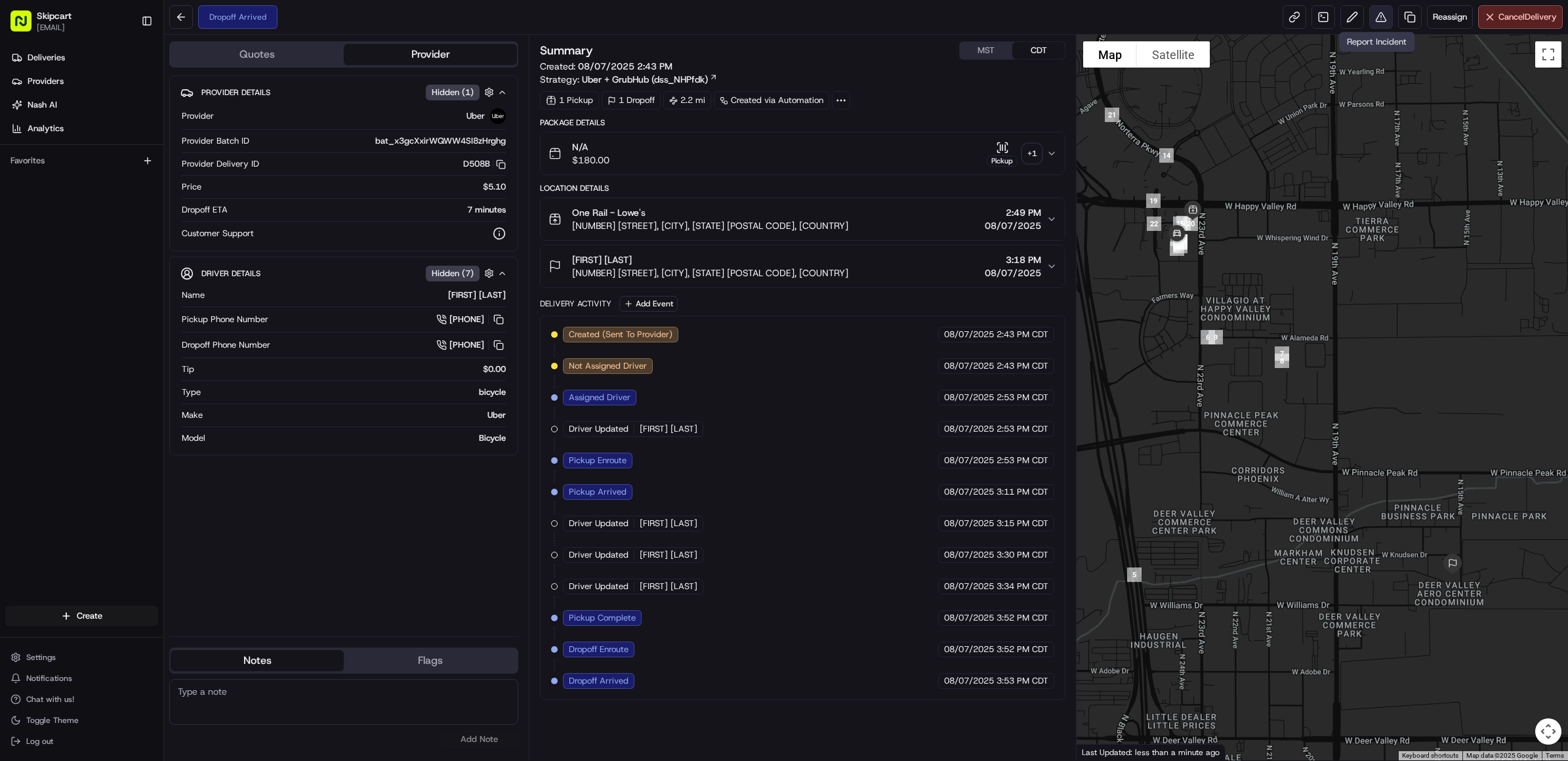 click at bounding box center (1381, 17) 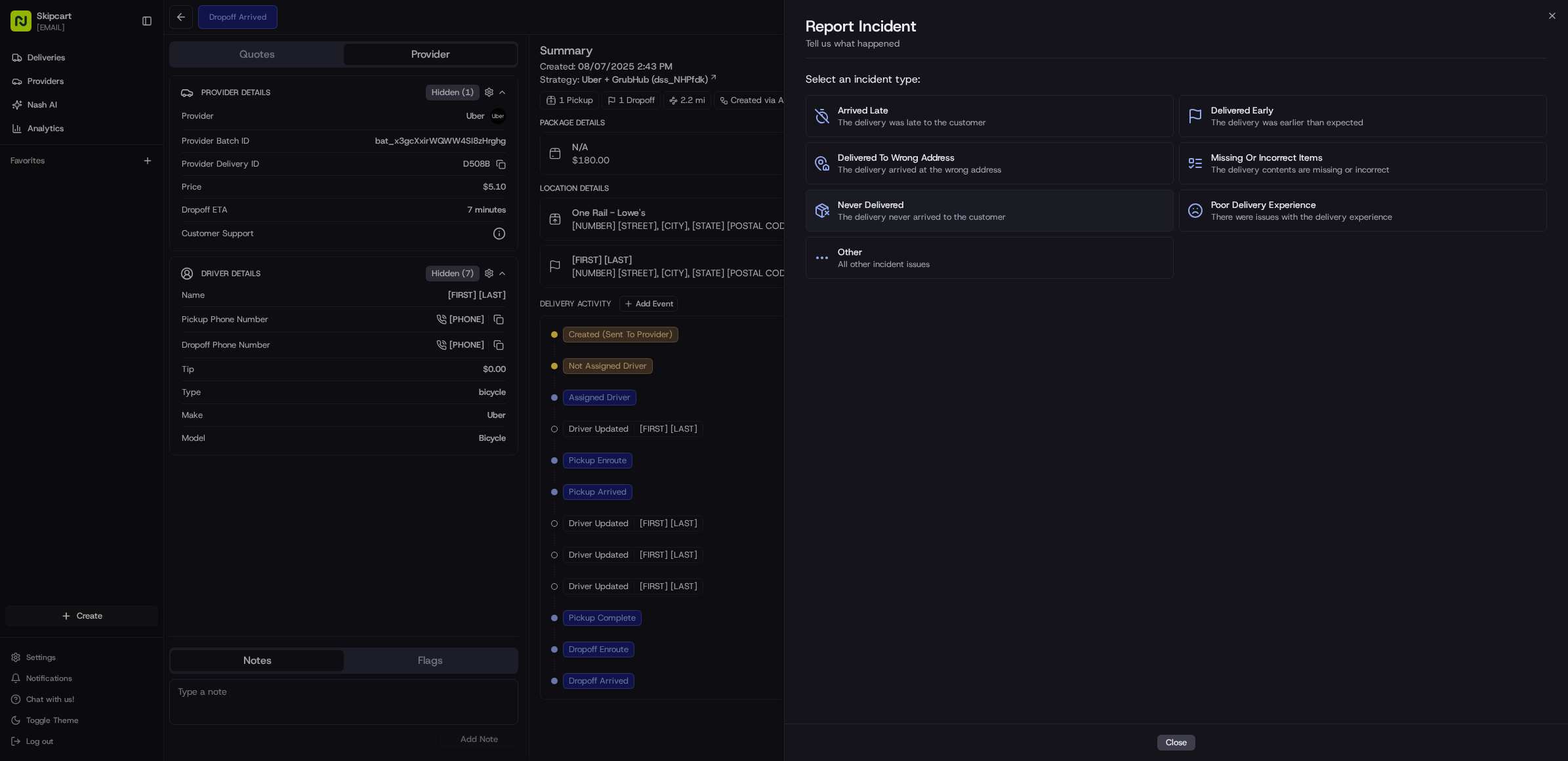 click on "Never Delivered" at bounding box center (922, 205) 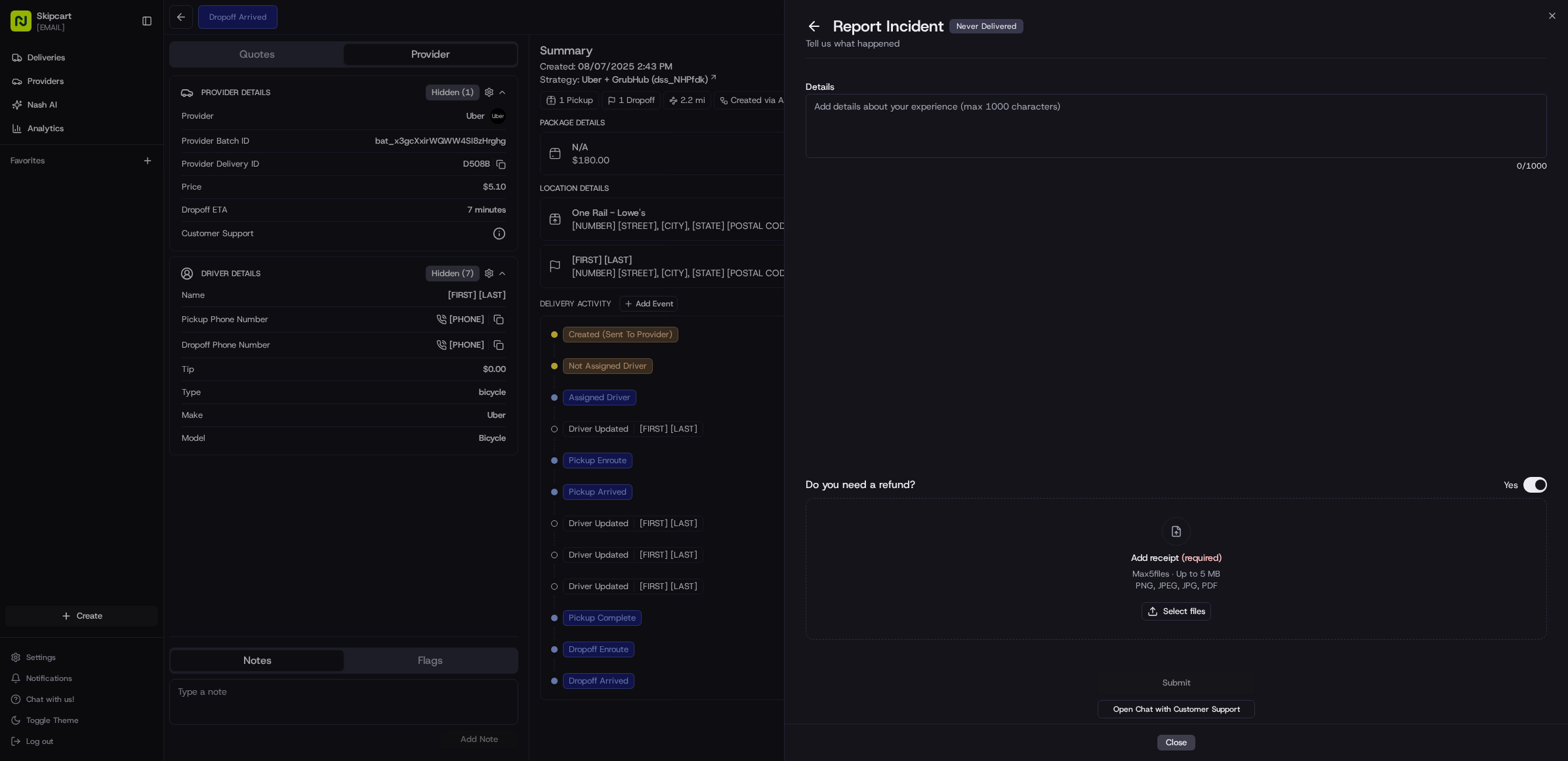 click on "Details" at bounding box center (1176, 126) 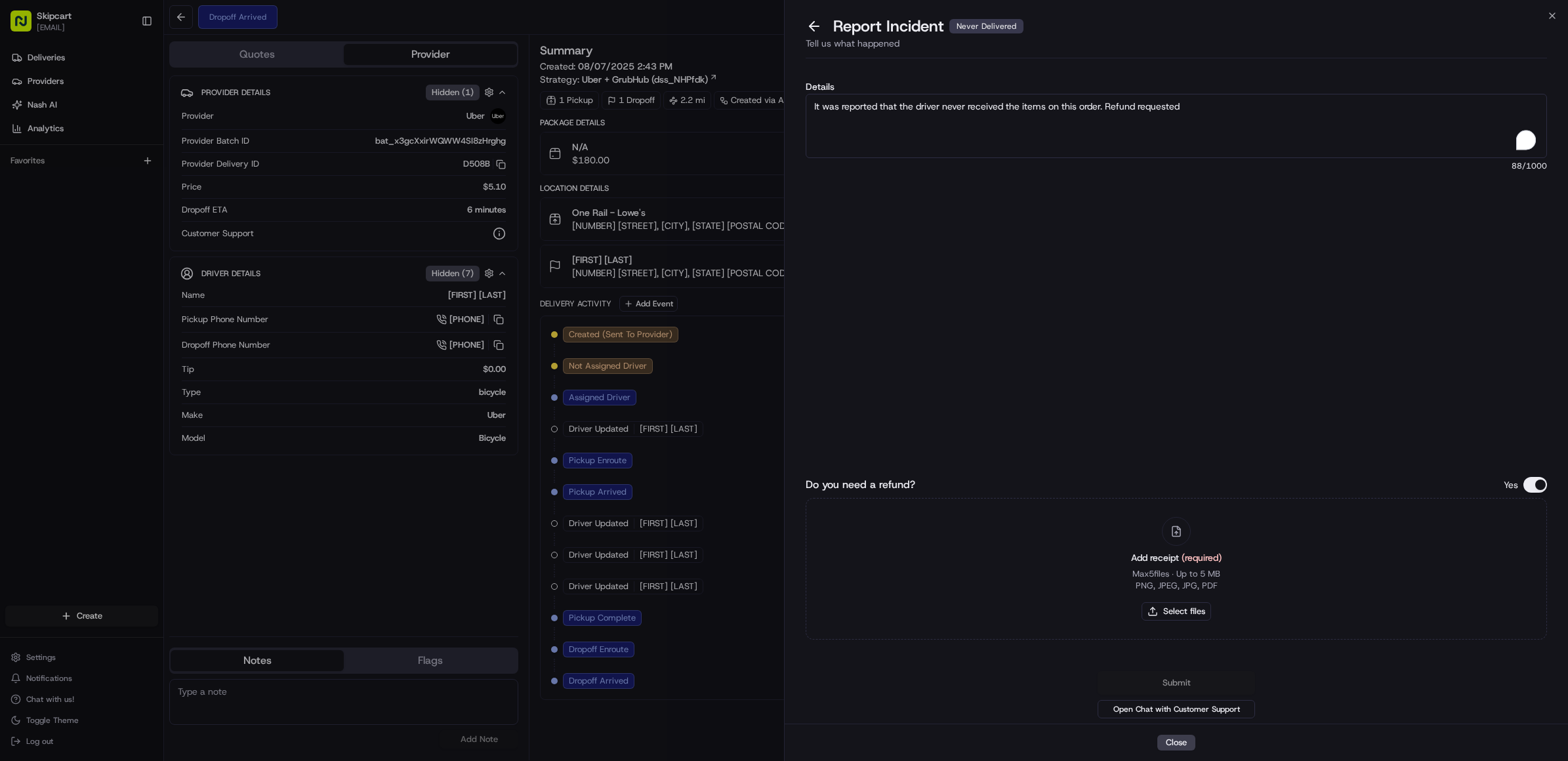 type on "It was reported that the driver never received the items on this order. Refund requested" 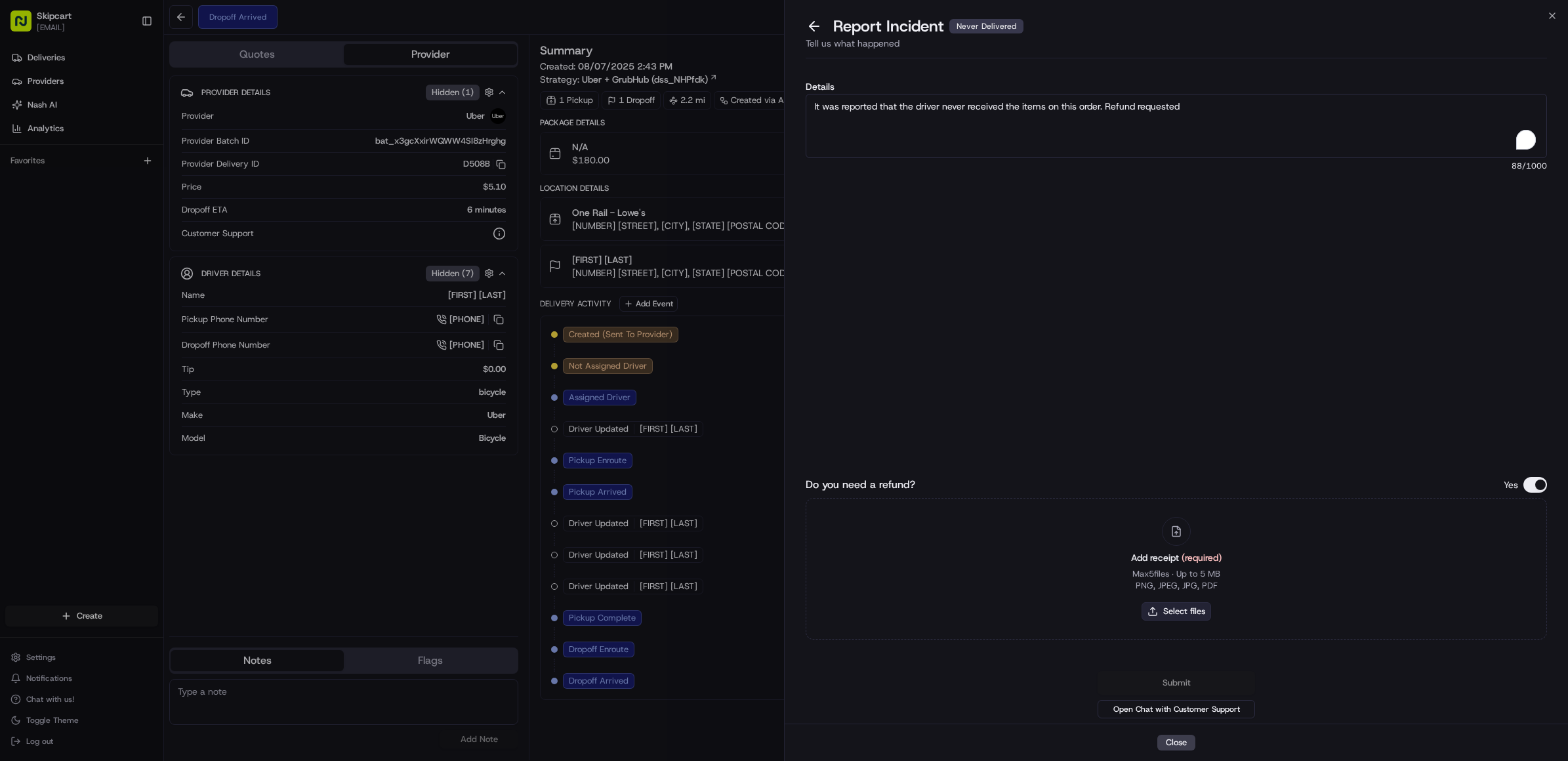 click on "Select files" at bounding box center (1176, 611) 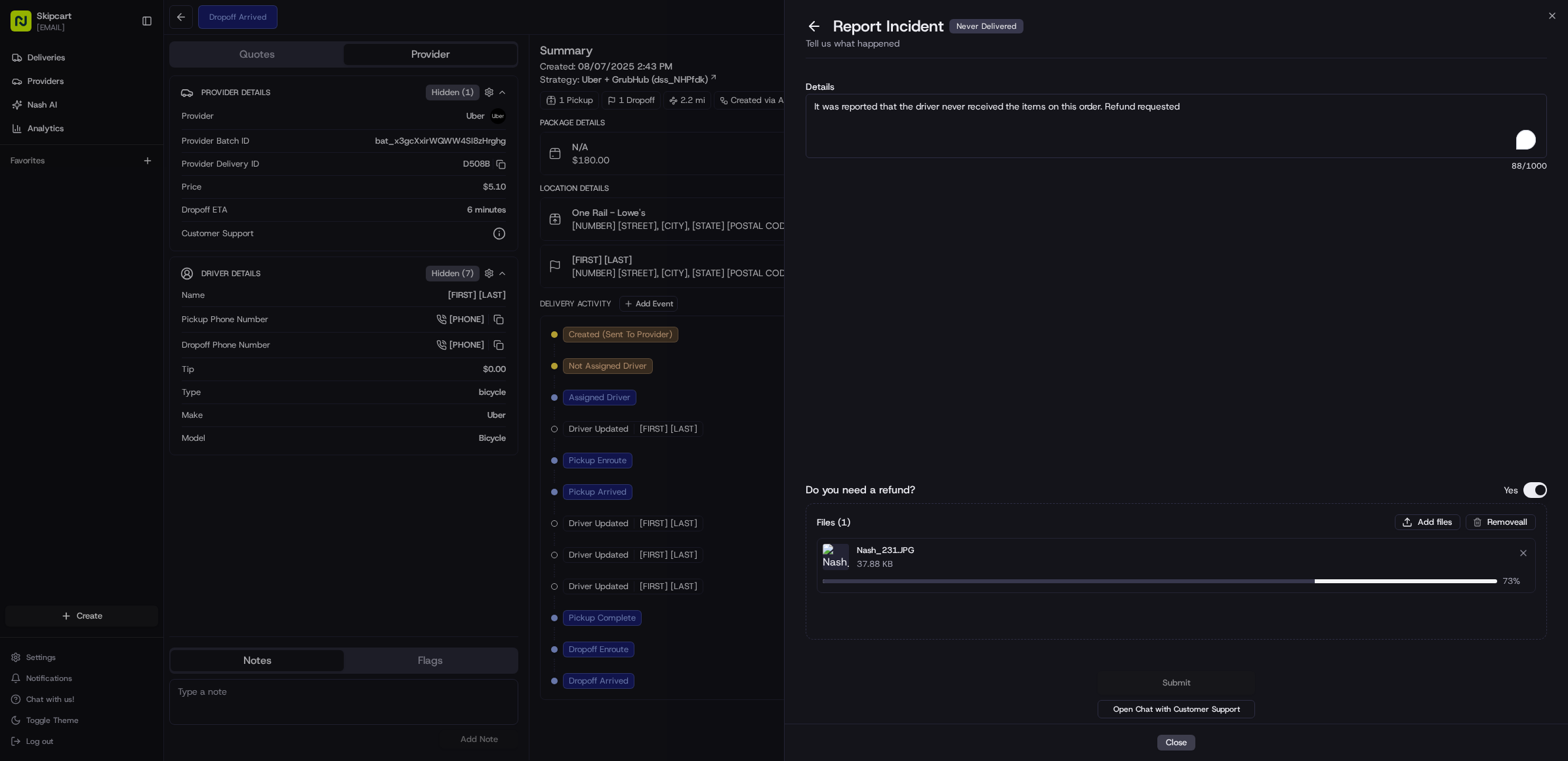 type 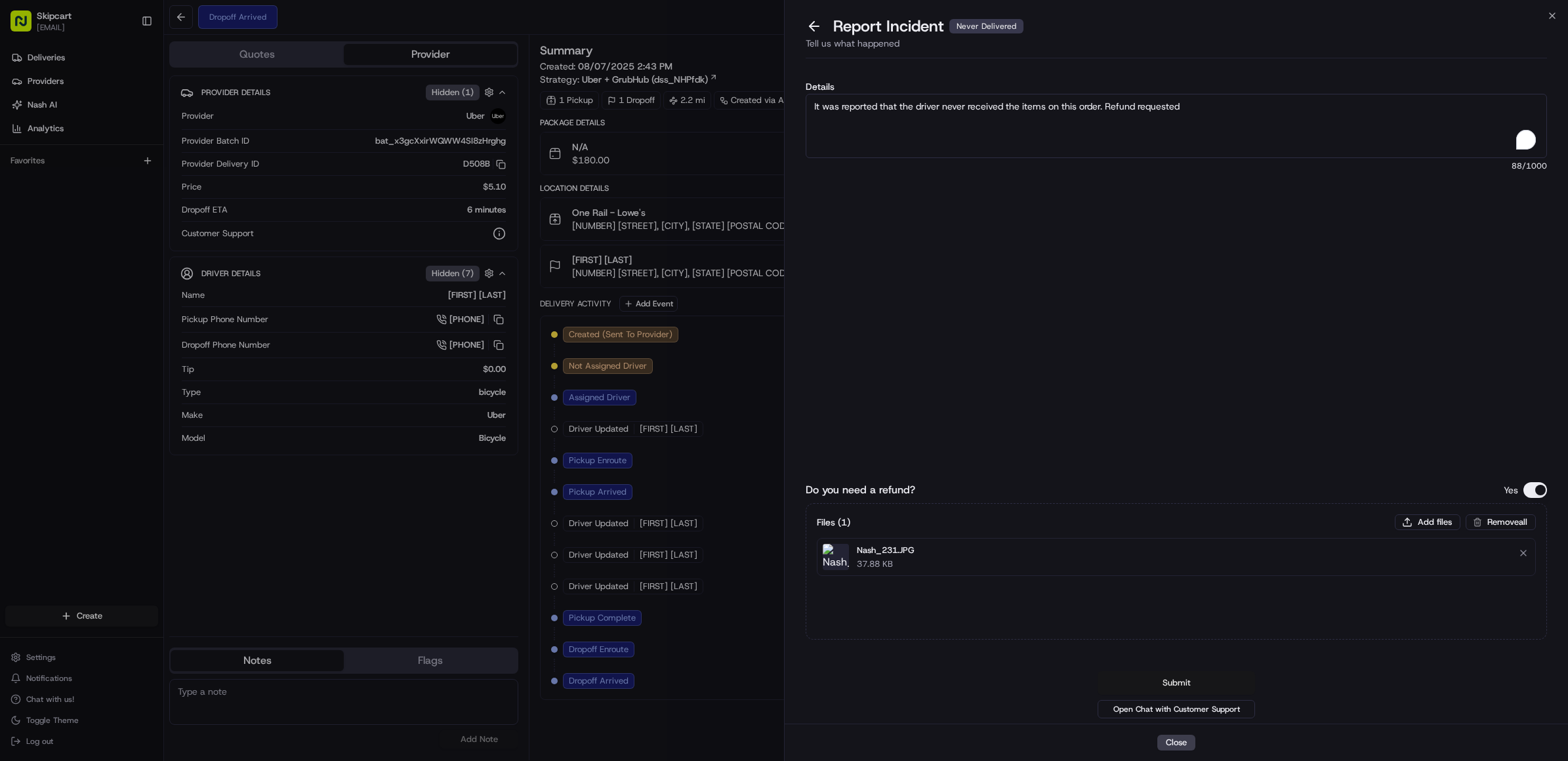 click on "Submit" at bounding box center [1176, 683] 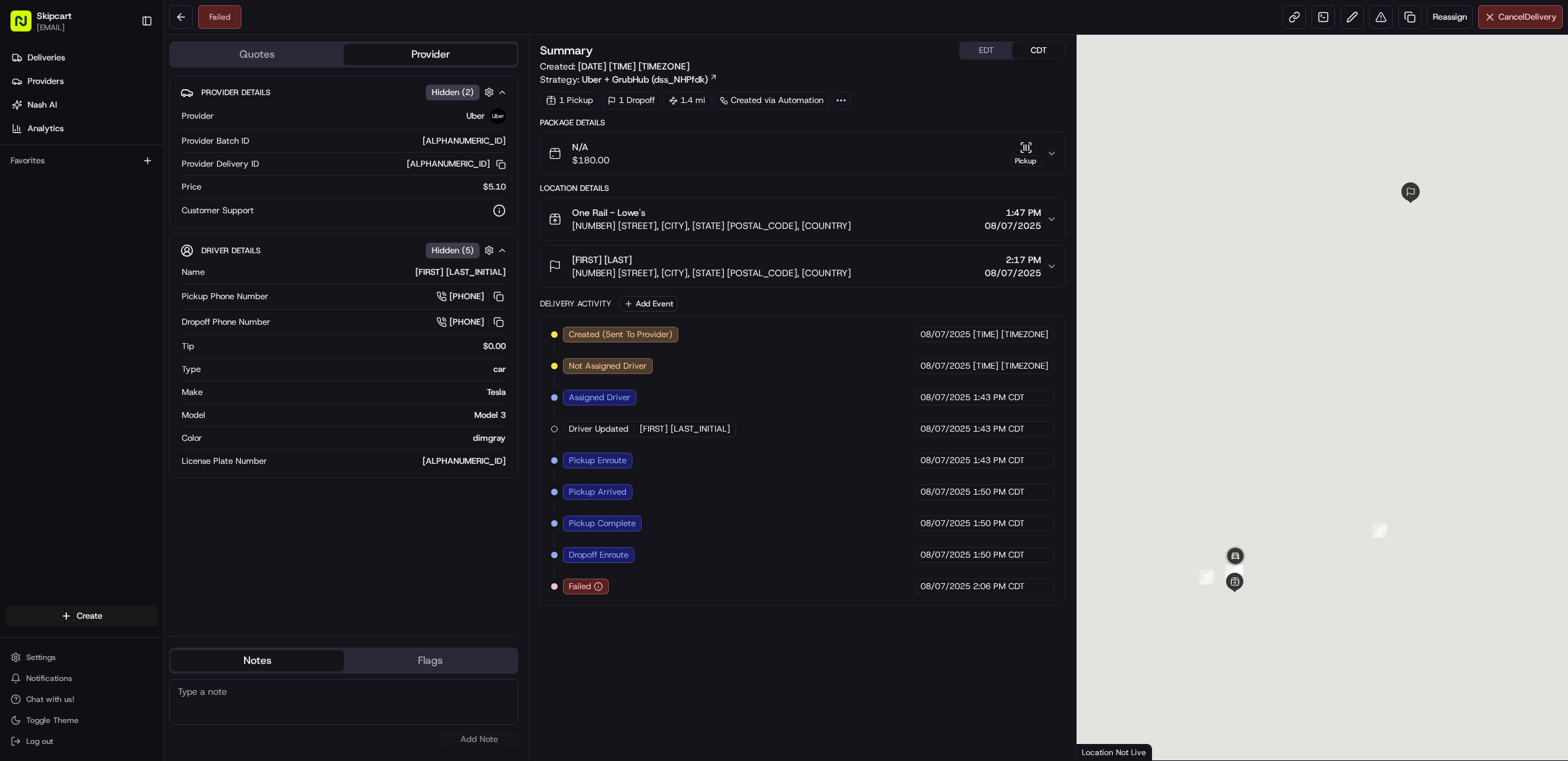 scroll, scrollTop: 0, scrollLeft: 0, axis: both 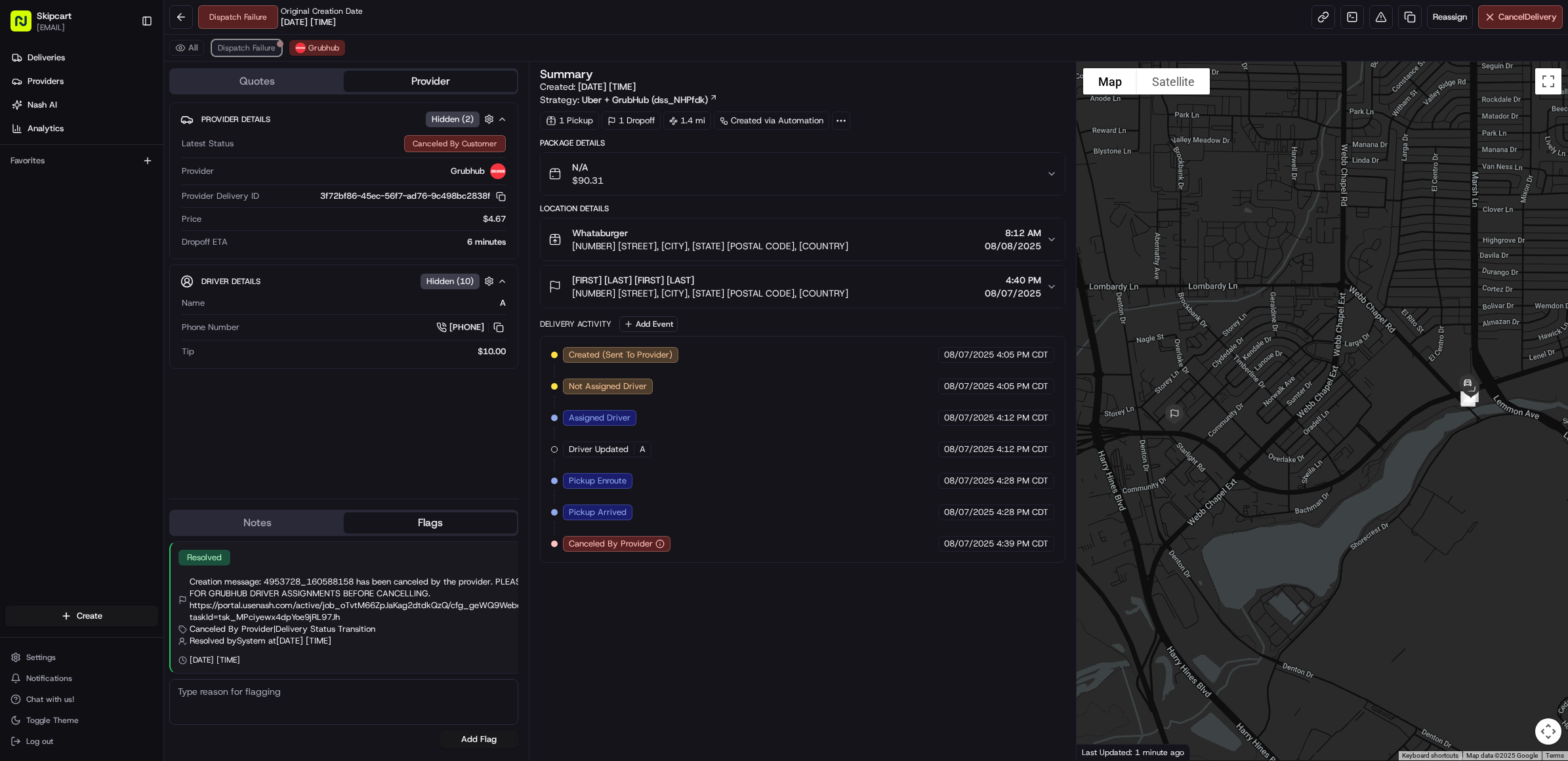 click on "Dispatch Failure" at bounding box center (247, 48) 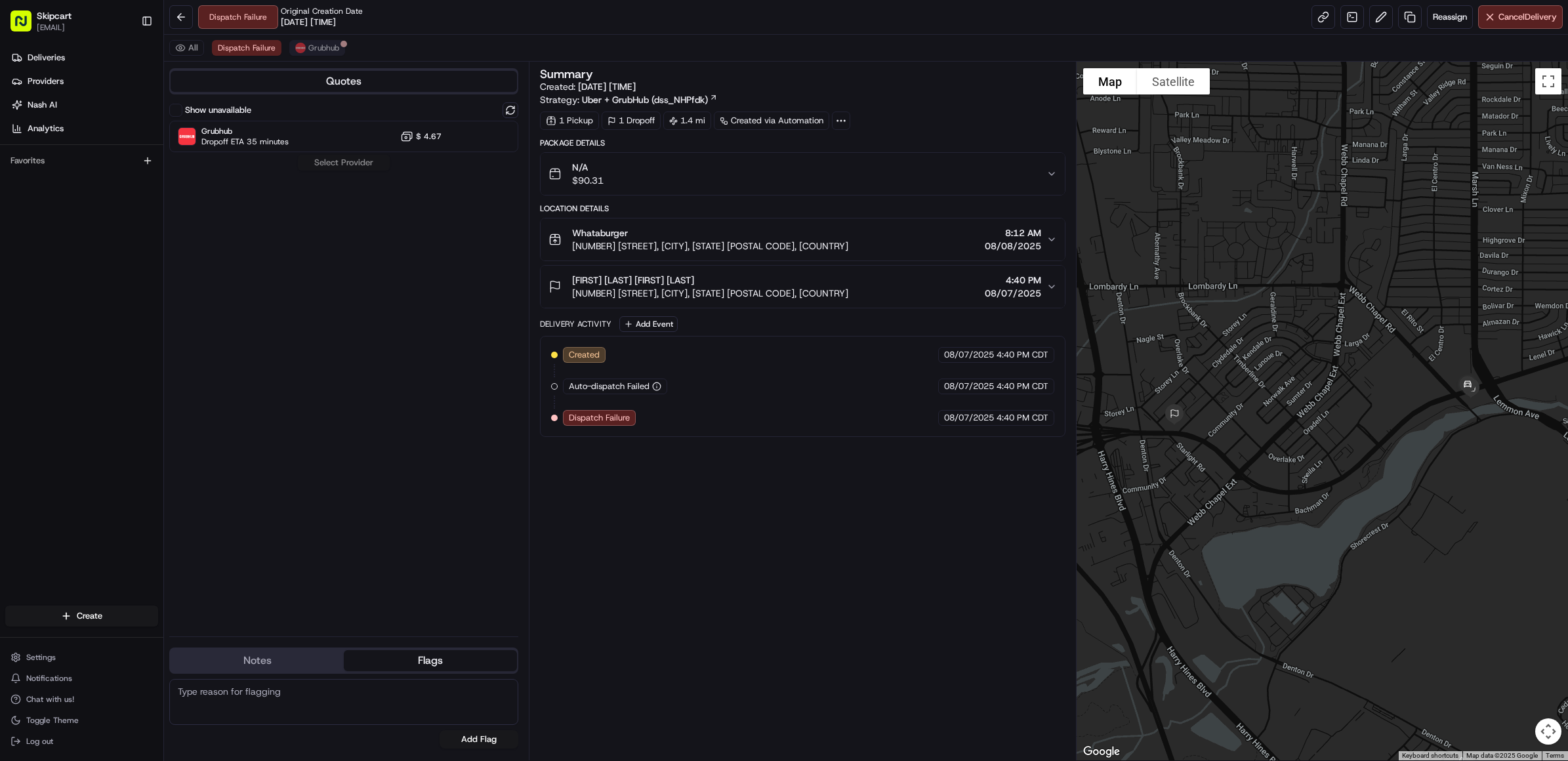 click on "All Dispatch Failure Grubhub" at bounding box center [866, 48] 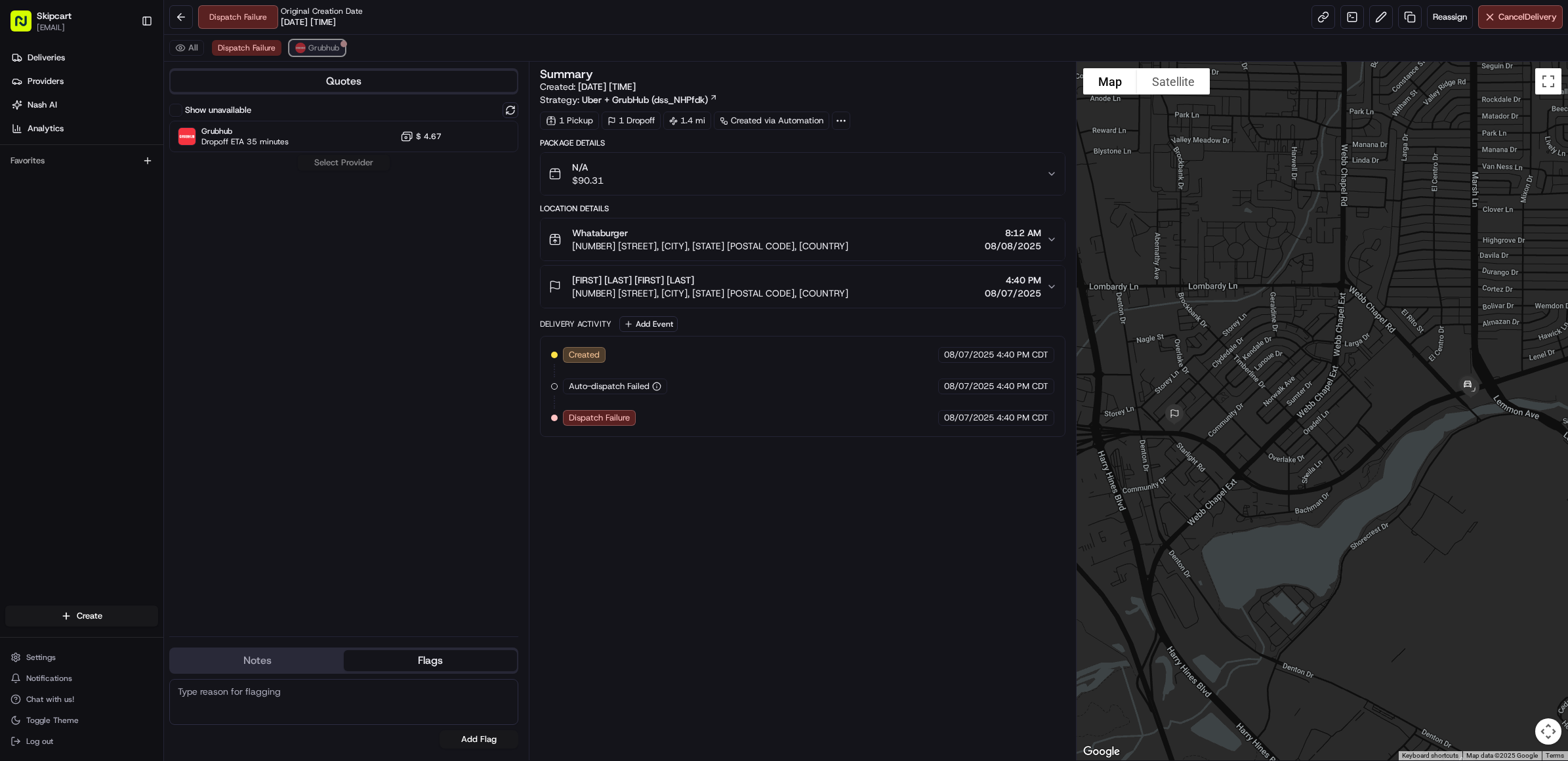 click on "Grubhub" at bounding box center [323, 48] 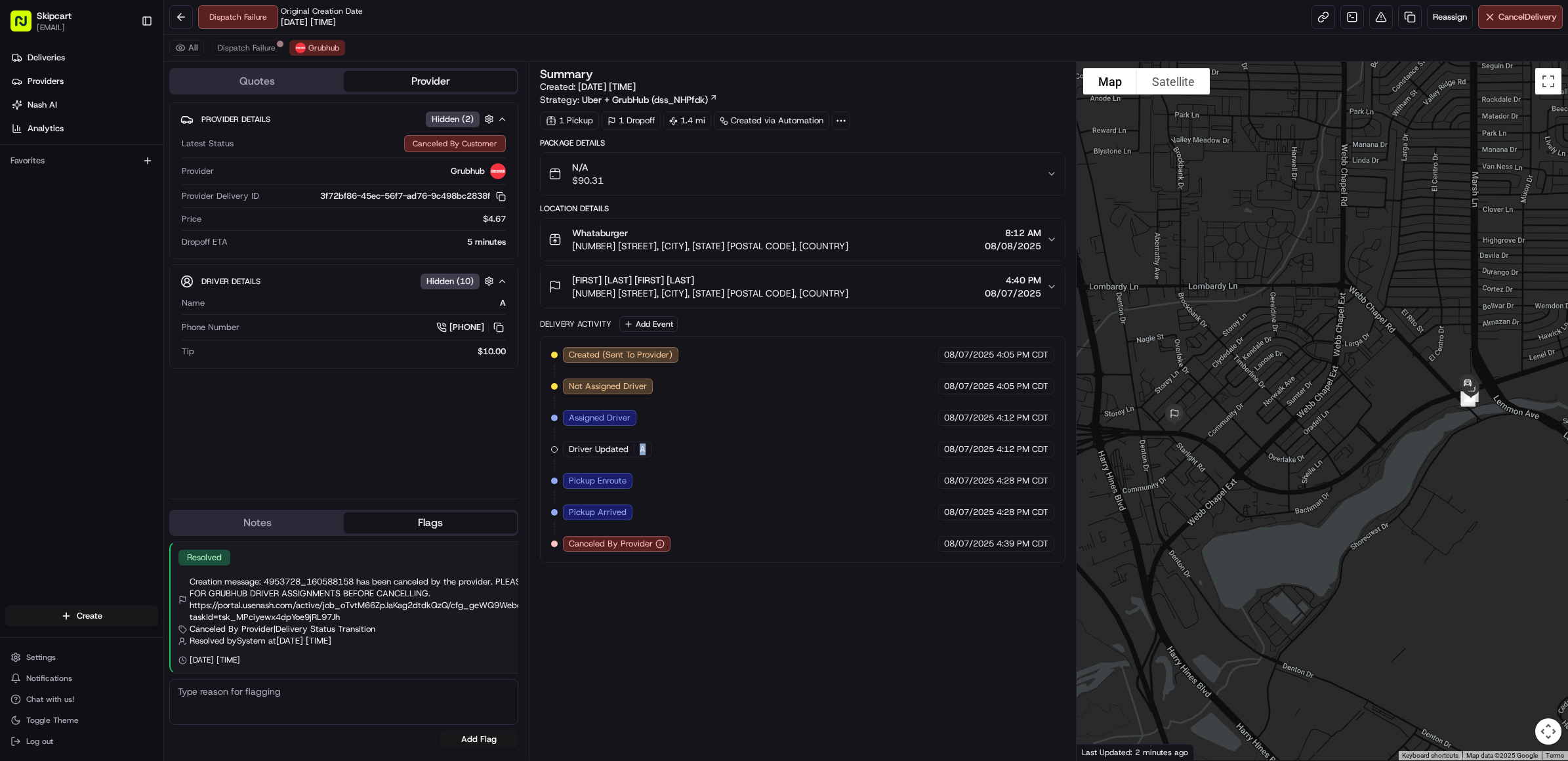 drag, startPoint x: 637, startPoint y: 450, endPoint x: 646, endPoint y: 453, distance: 9.48683 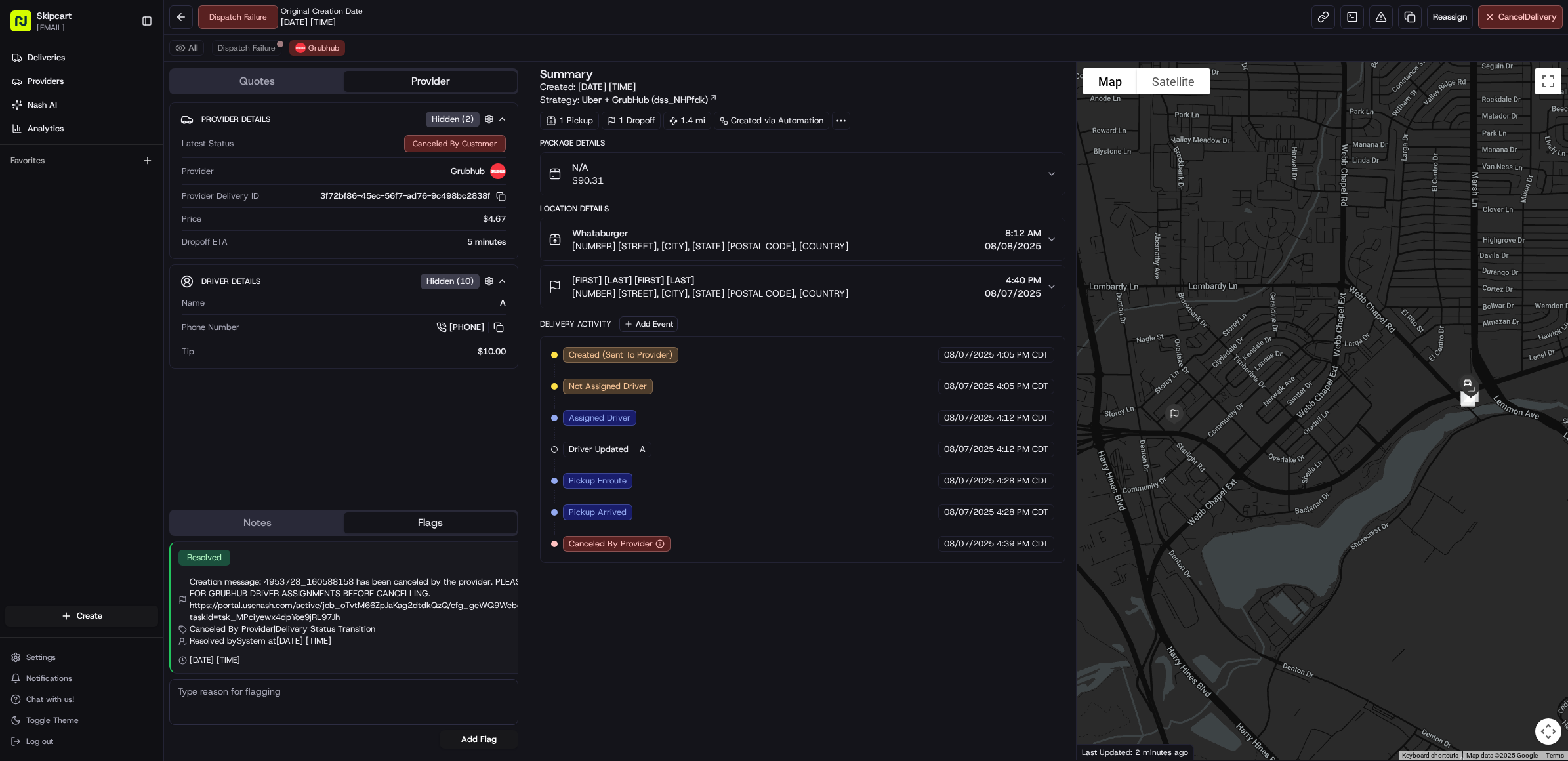 click on "Provider Details Hidden ( 2 ) Latest Status Canceled By Customer Provider Grubhub   Provider Delivery ID 3f72bf86-45ec-56f7-ad76-9c498bc2838f Copy  3f72bf86-45ec-56f7-ad76-9c498bc2838f Price $4.67 Dropoff ETA 5 minutes Driver Details Hidden ( 10 ) Name A Phone Number +1 214 681 6474 Tip $10.00" at bounding box center (344, 295) 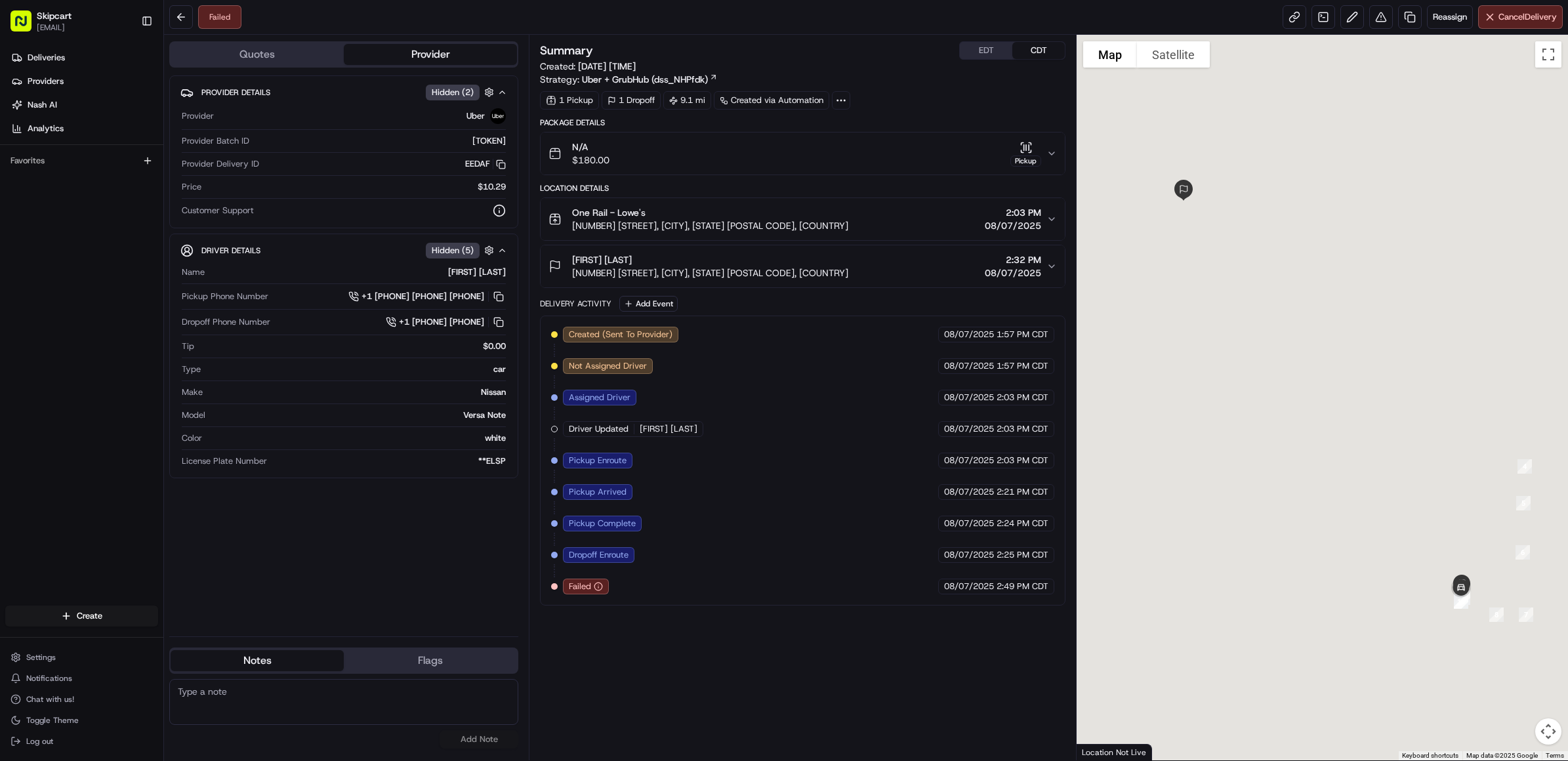 scroll, scrollTop: 0, scrollLeft: 0, axis: both 